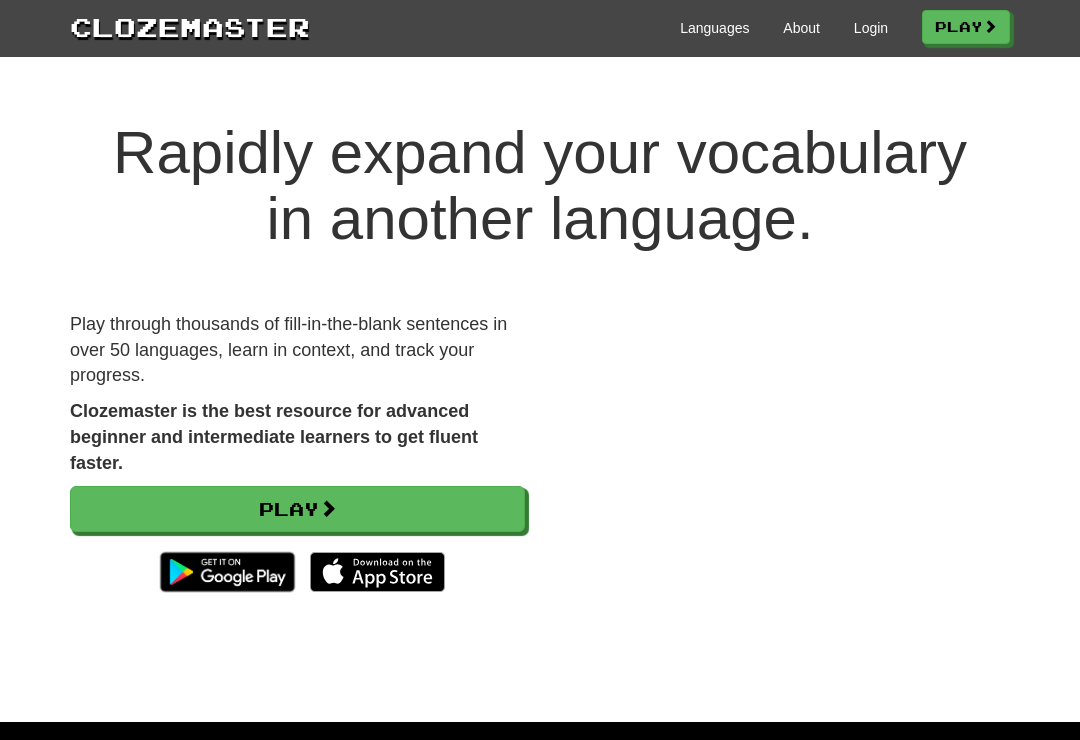 scroll, scrollTop: 0, scrollLeft: 0, axis: both 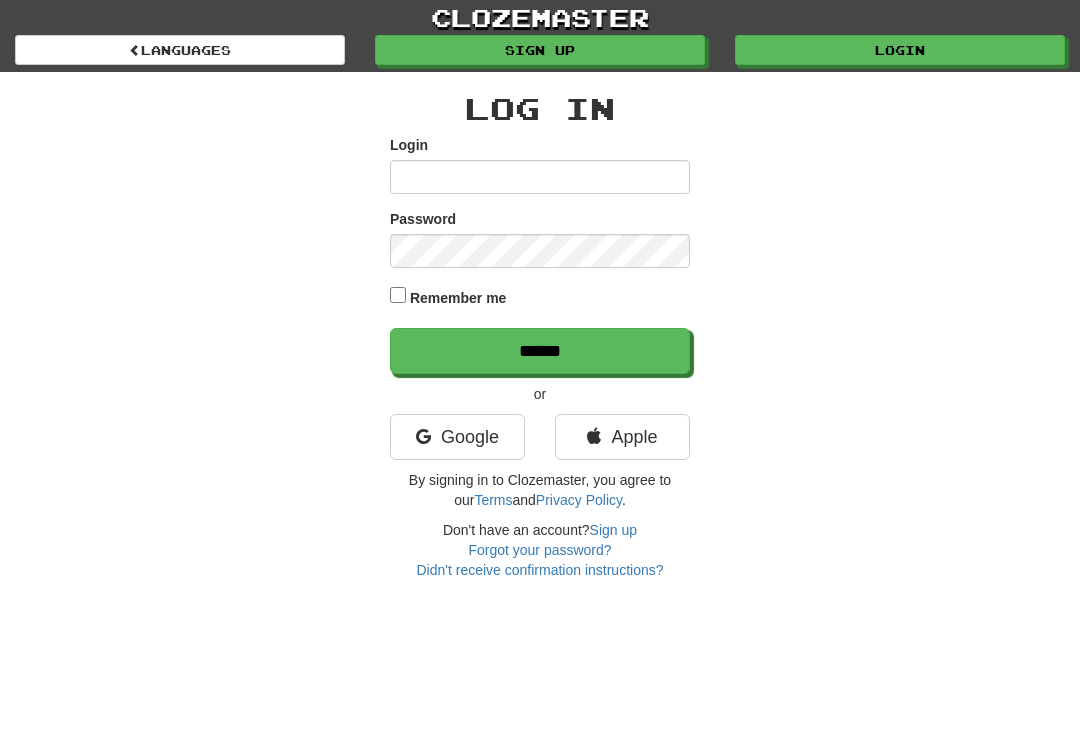 click on "Login" at bounding box center (540, 177) 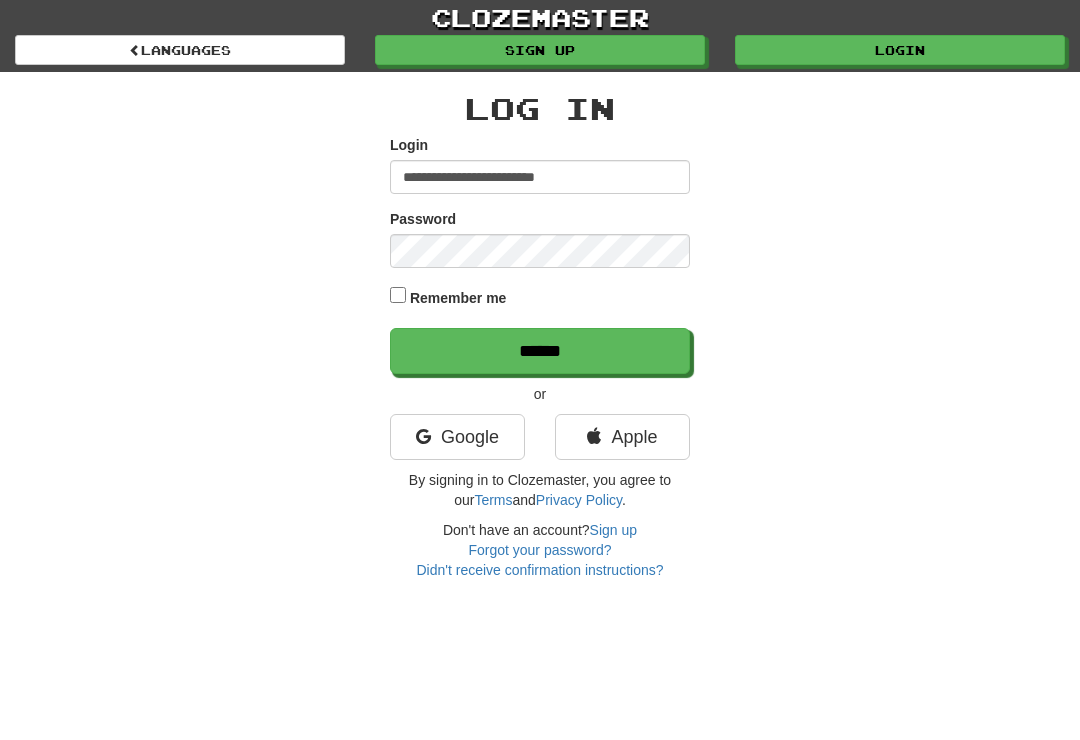 type on "**********" 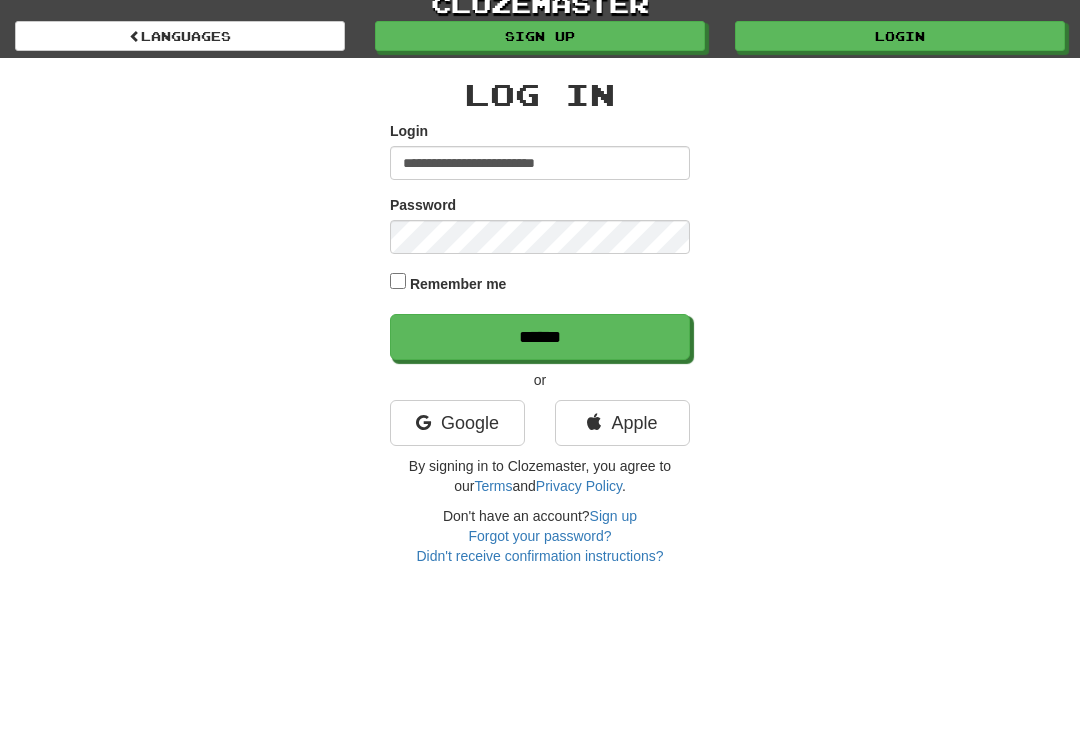 click on "******" at bounding box center [540, 351] 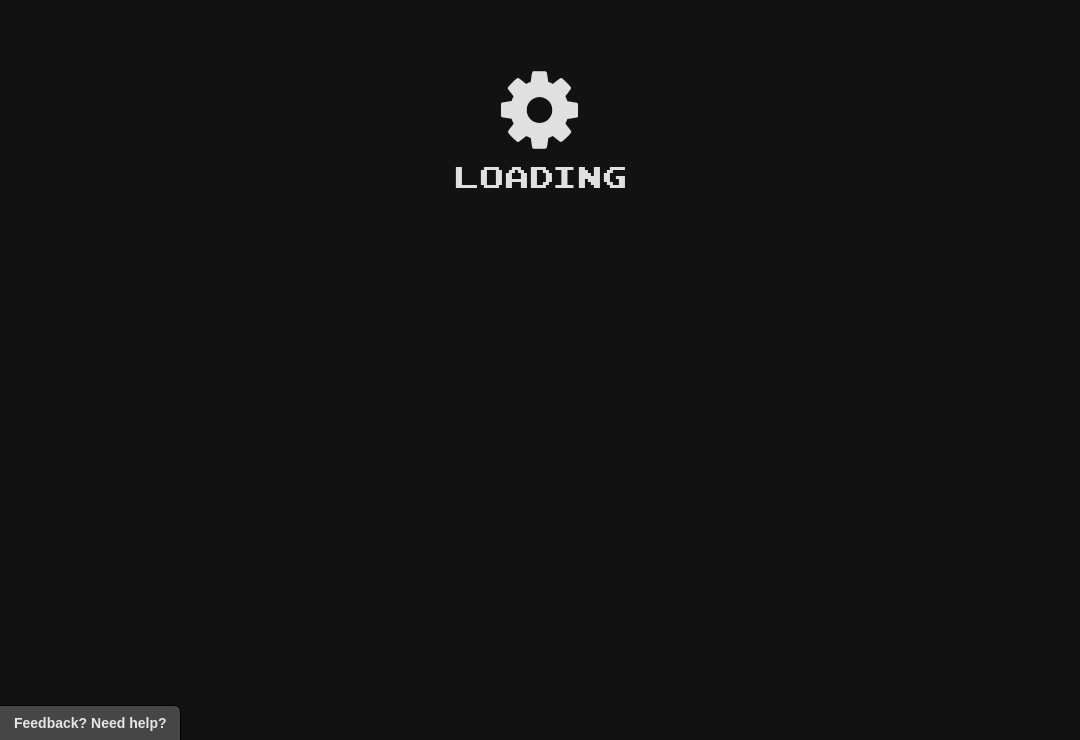 scroll, scrollTop: 0, scrollLeft: 0, axis: both 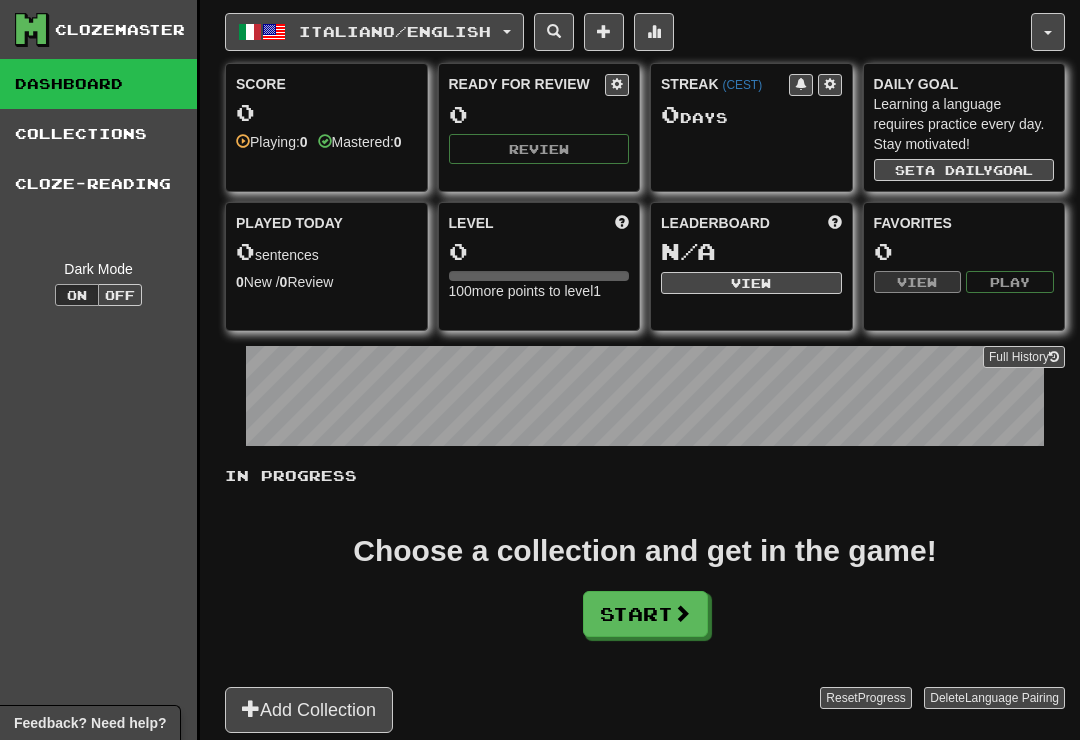 click on "Cloze-Reading" at bounding box center [98, 184] 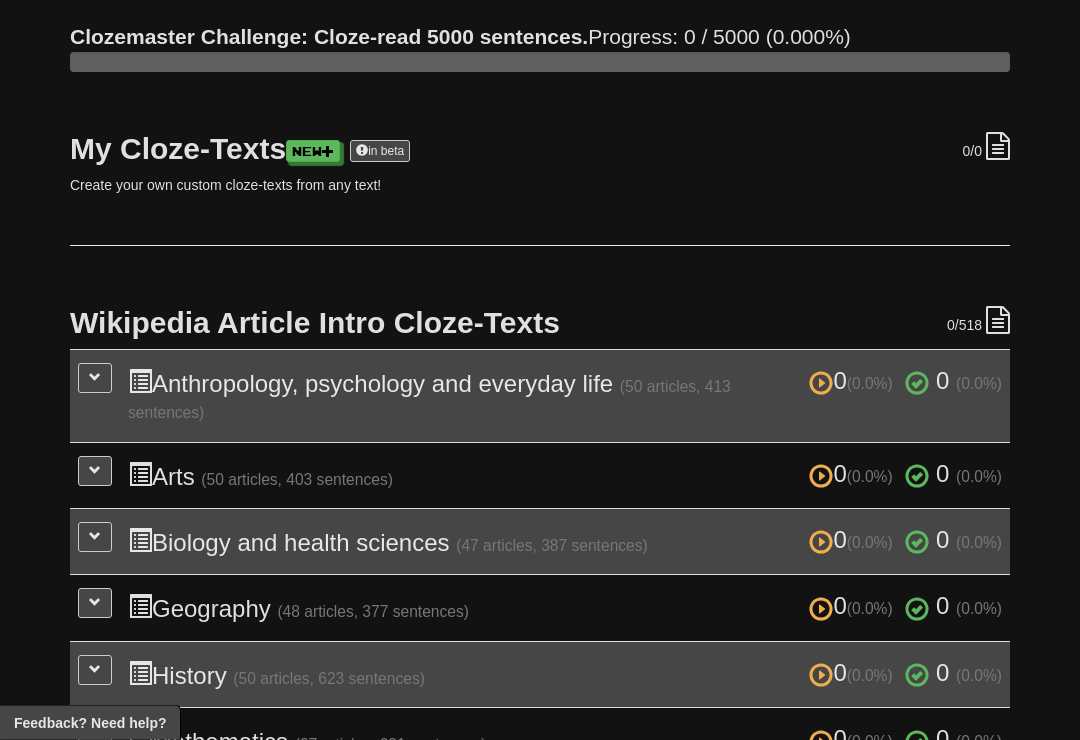 scroll, scrollTop: 177, scrollLeft: 0, axis: vertical 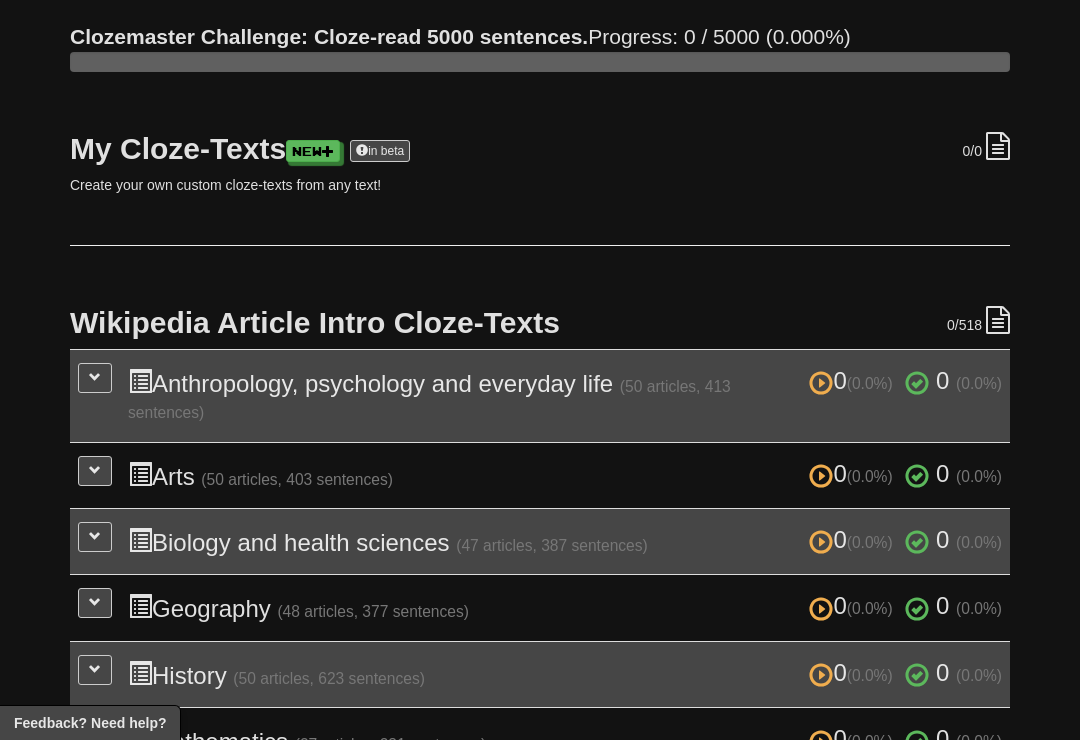 click at bounding box center [95, 377] 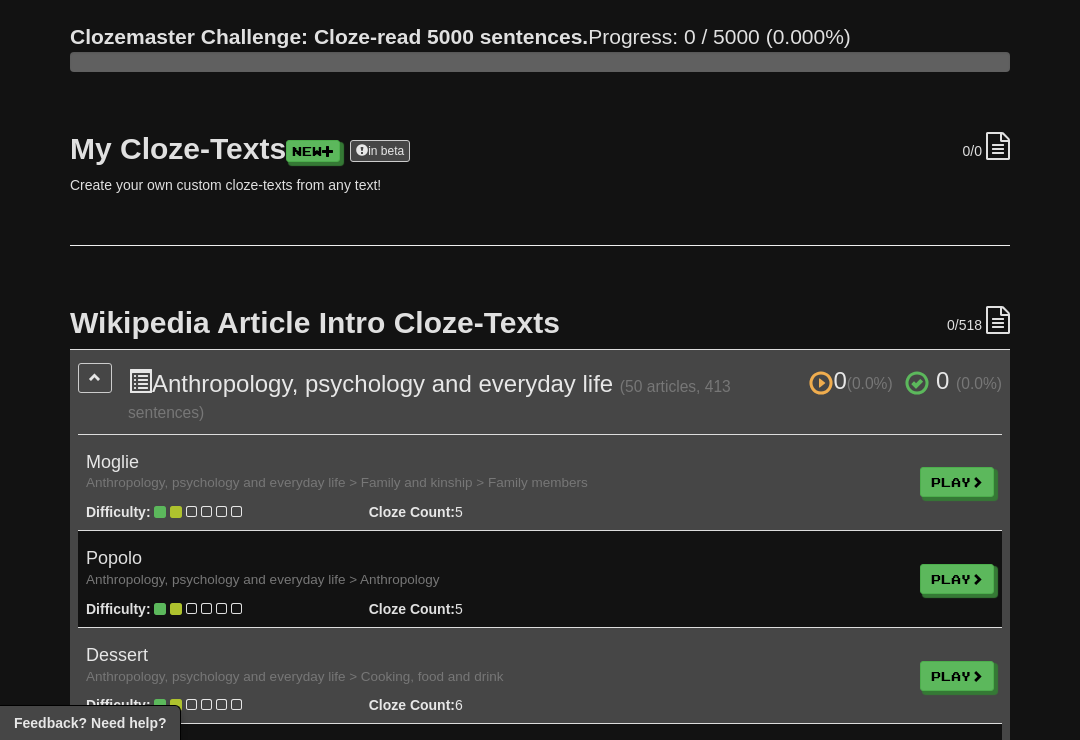 click on "Play" at bounding box center [957, 482] 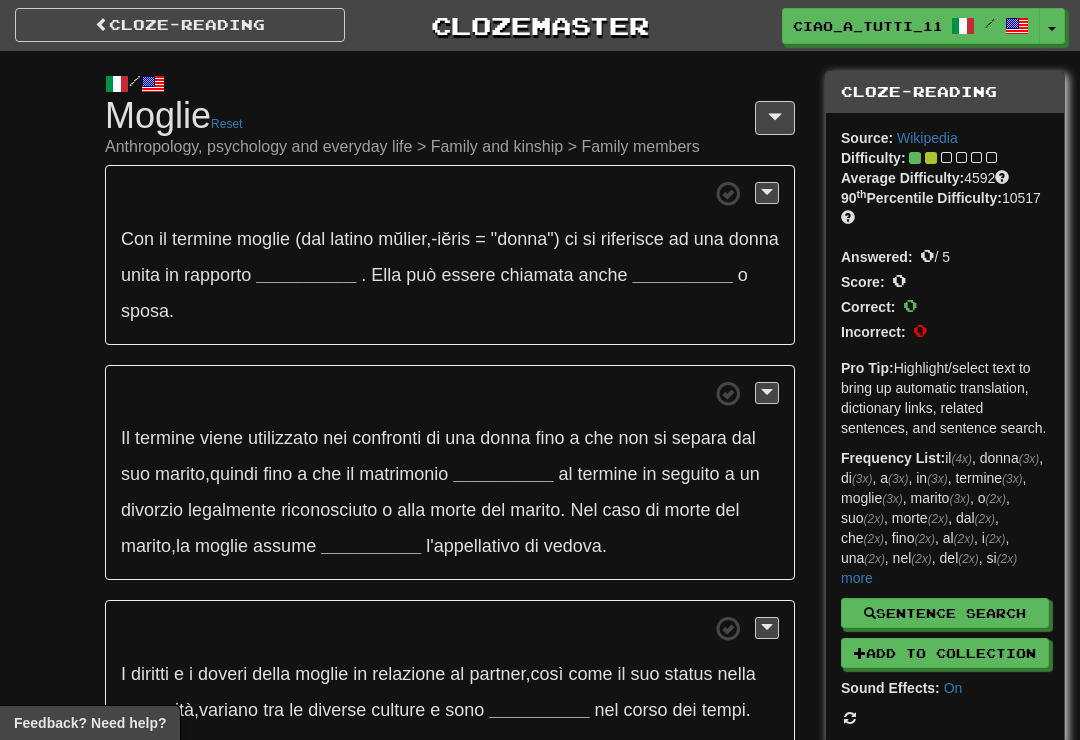 scroll, scrollTop: 0, scrollLeft: 0, axis: both 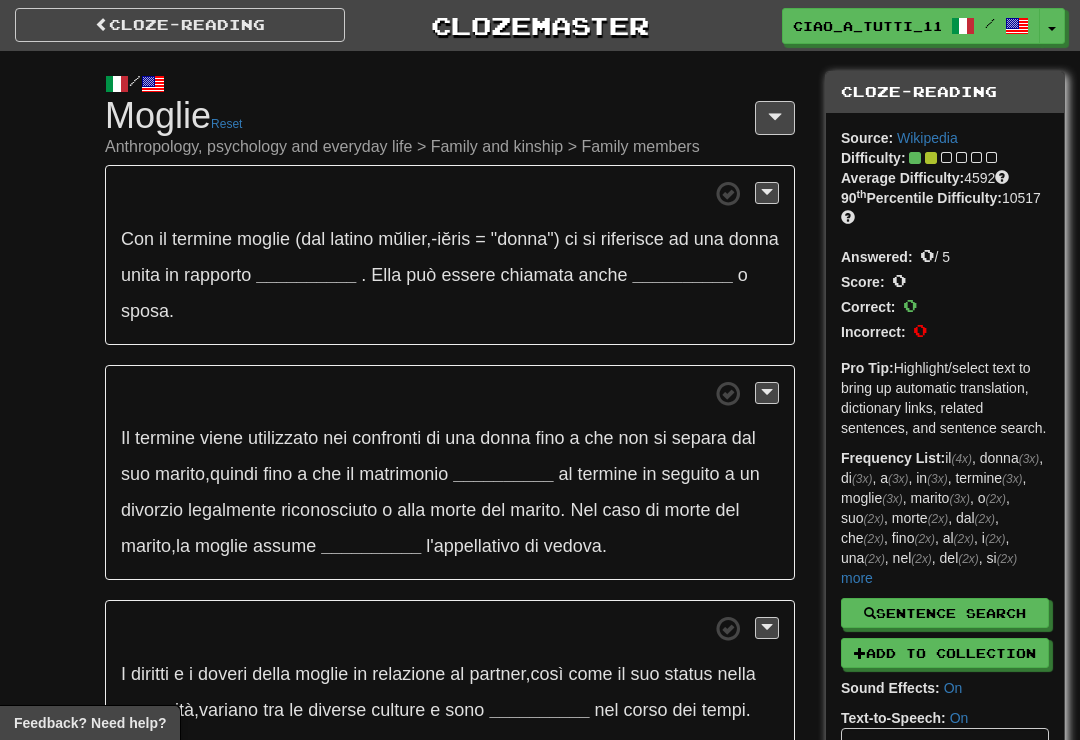 click on "__________" at bounding box center [306, 275] 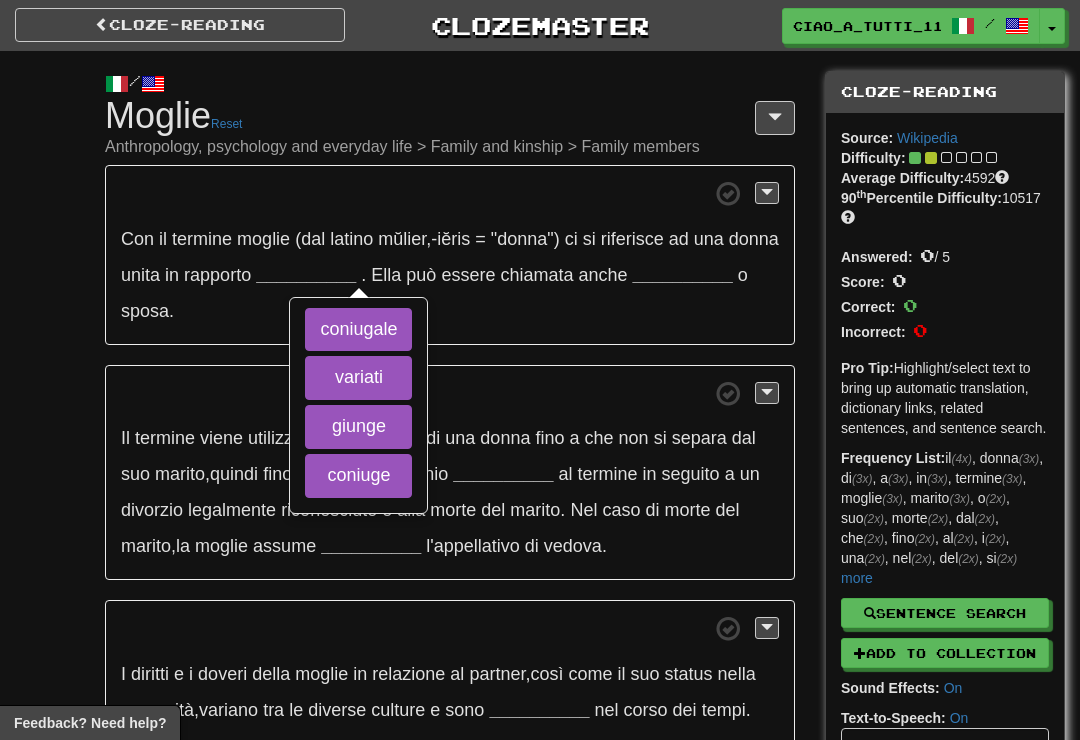 click on "coniugale" at bounding box center (358, 330) 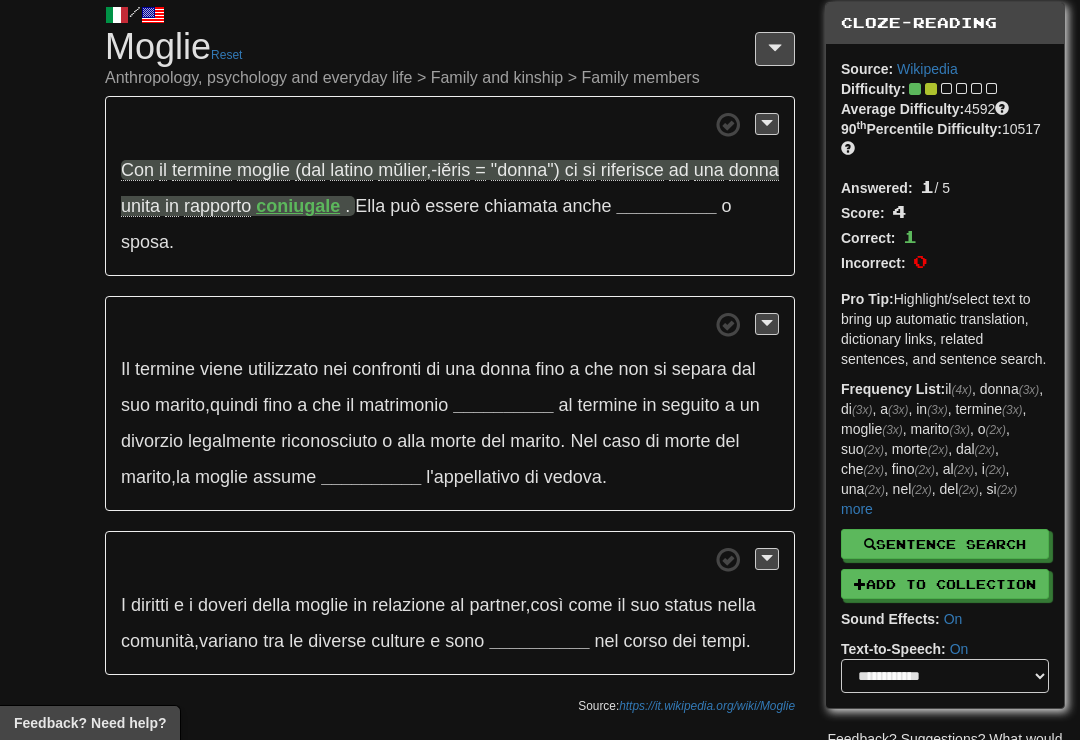 scroll, scrollTop: 68, scrollLeft: 0, axis: vertical 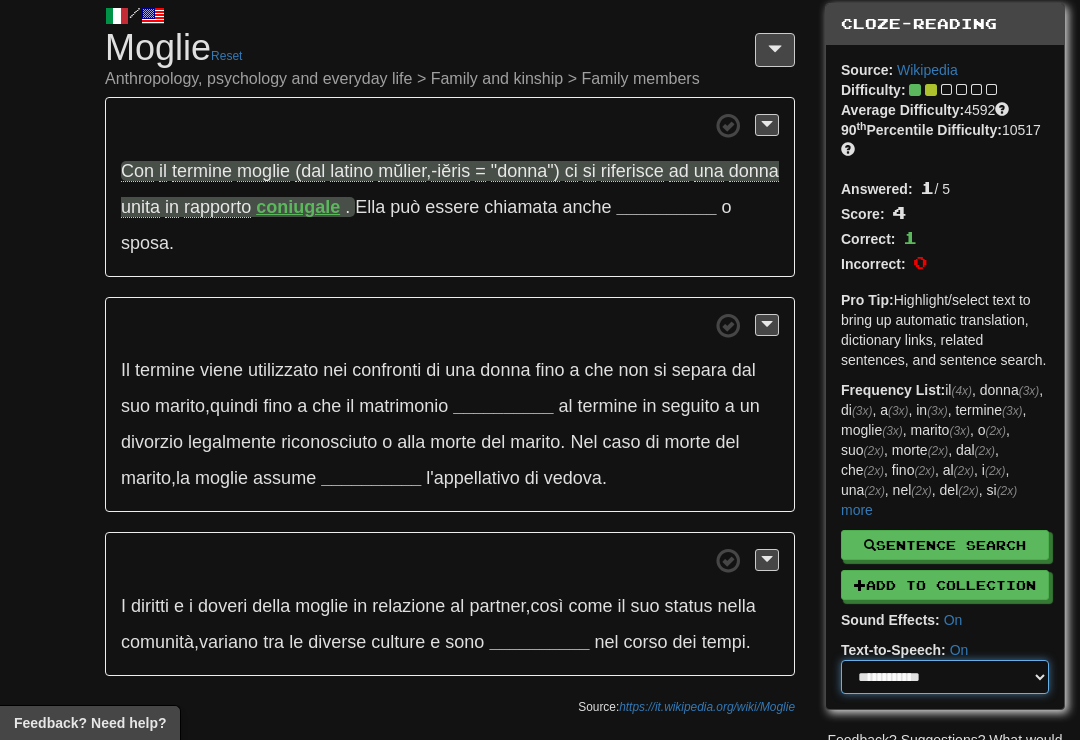 click on "**********" at bounding box center (945, 677) 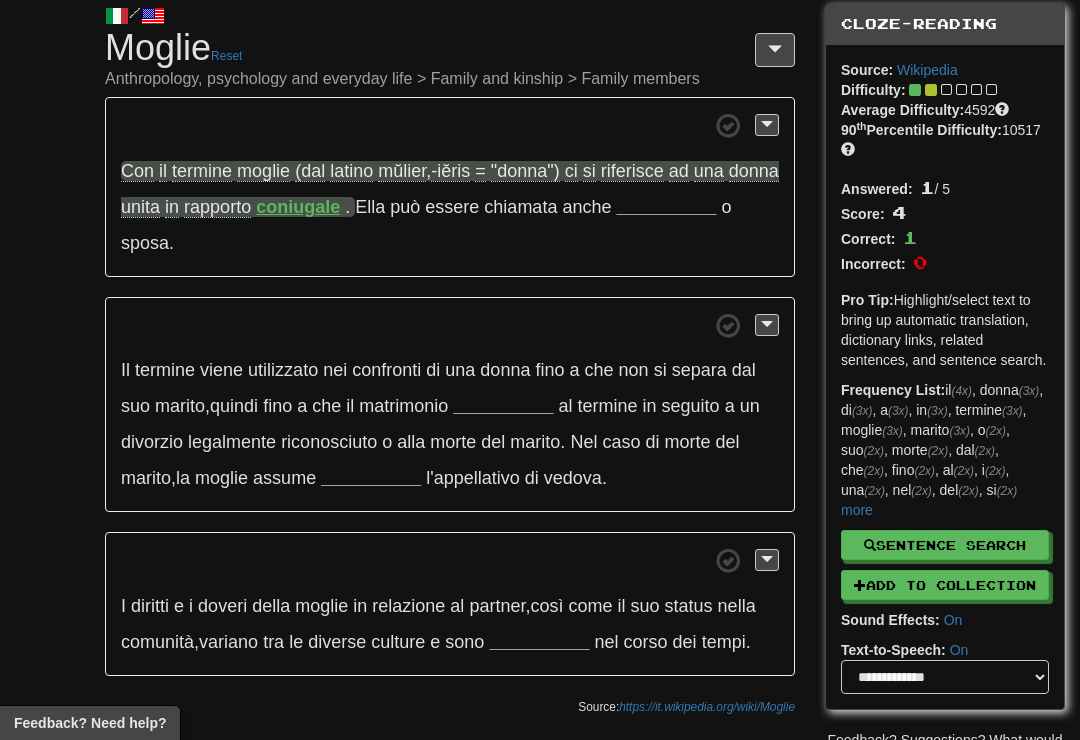 click on "/
Cloze-Reading
Moglie
Reset
Anthropology, psychology and everyday life > Family and kinship  > Family members
Con   il   termine   moglie   (dal   latino   mŭlier ,  -iĕris   =   "donna")   ci   si   riferisce   ad   una   donna   unita   in   rapporto
coniugale
.
Ella   può   essere   chiamata   anche
__________
o   sposa .
Il   termine   viene   utilizzato   nei   confronti   di   una   donna   fino   a   che   non   si   separa   dal   suo   marito ,  quindi   fino   a   che   il   matrimonio
__________
al   termine   in   seguito   a   un   divorzio   legalmente   riconosciuto   o   alla   morte   del   marito .
Nel   caso   di   morte   del   marito ,  la   moglie   assume
__________
l'appellativo   di   vedova .
I   diritti   e   i" at bounding box center (450, 354) 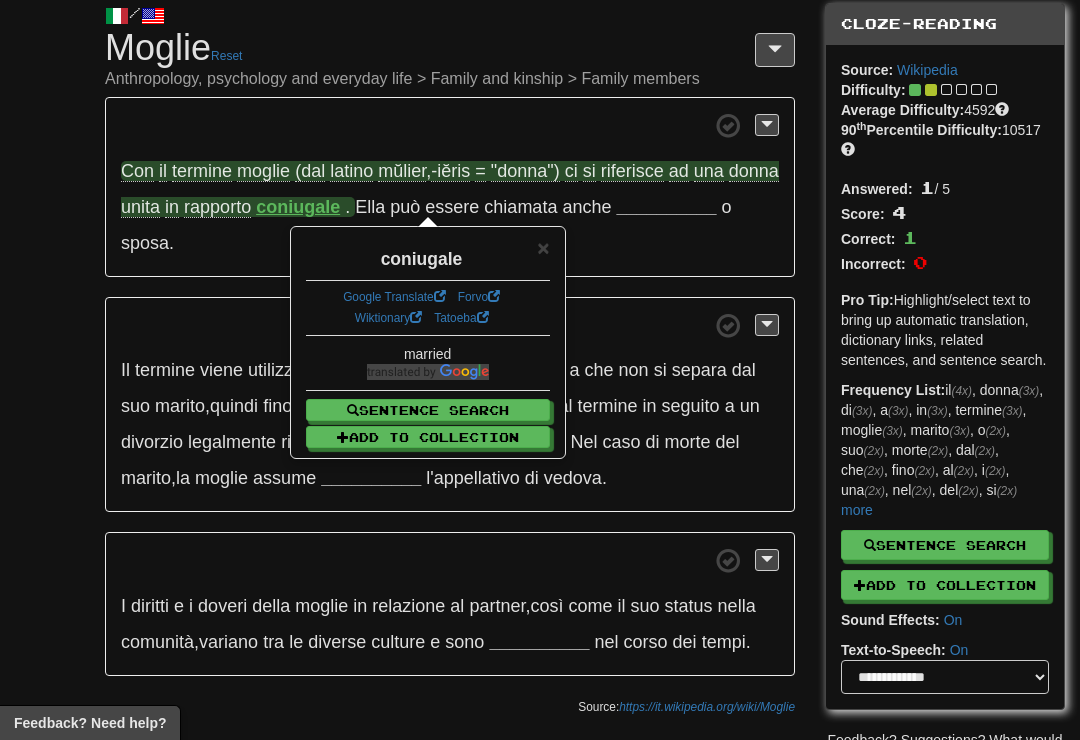 click on "Add to Collection" at bounding box center [428, 437] 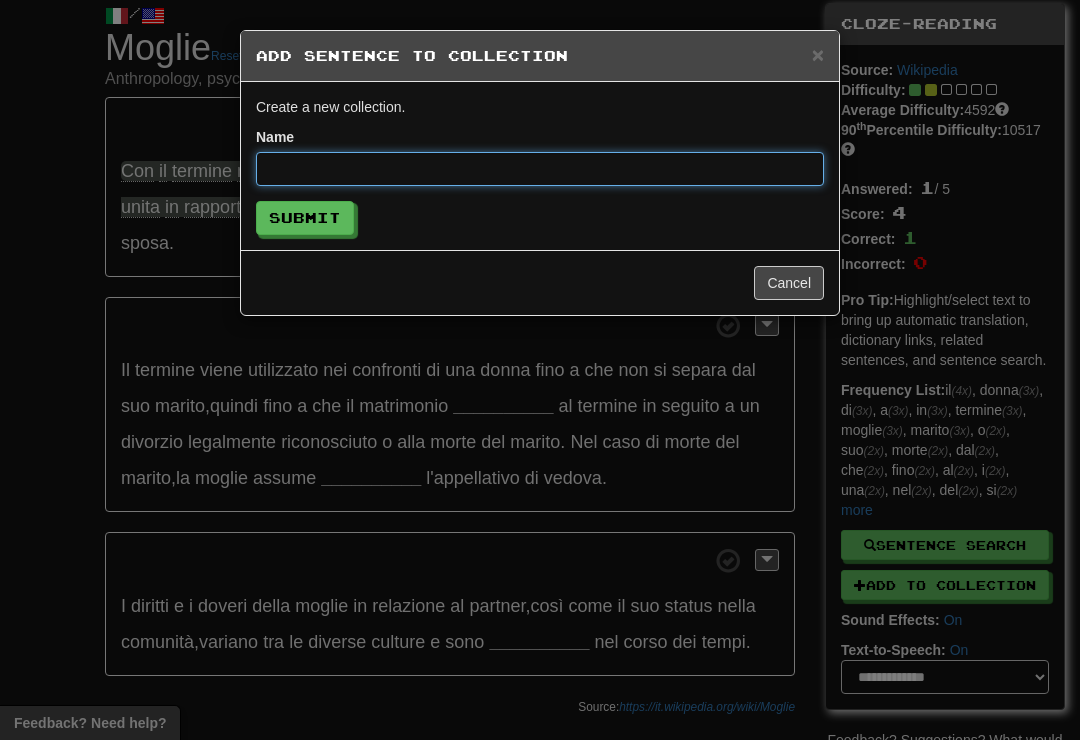 click at bounding box center [540, 169] 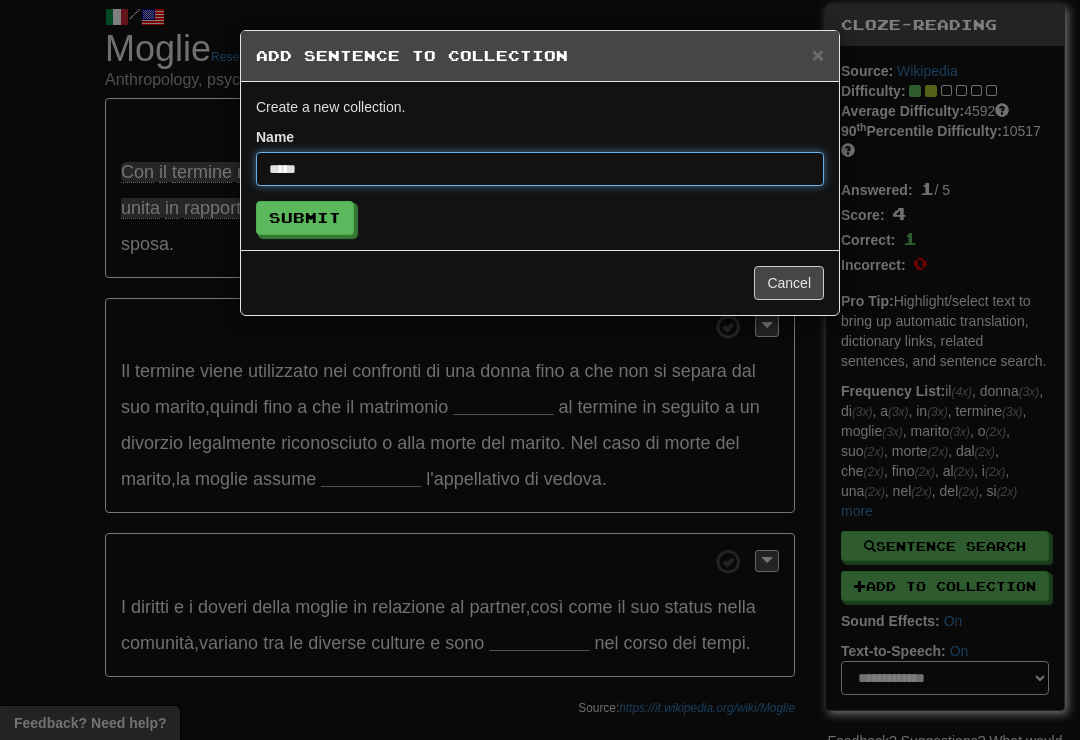 type on "*****" 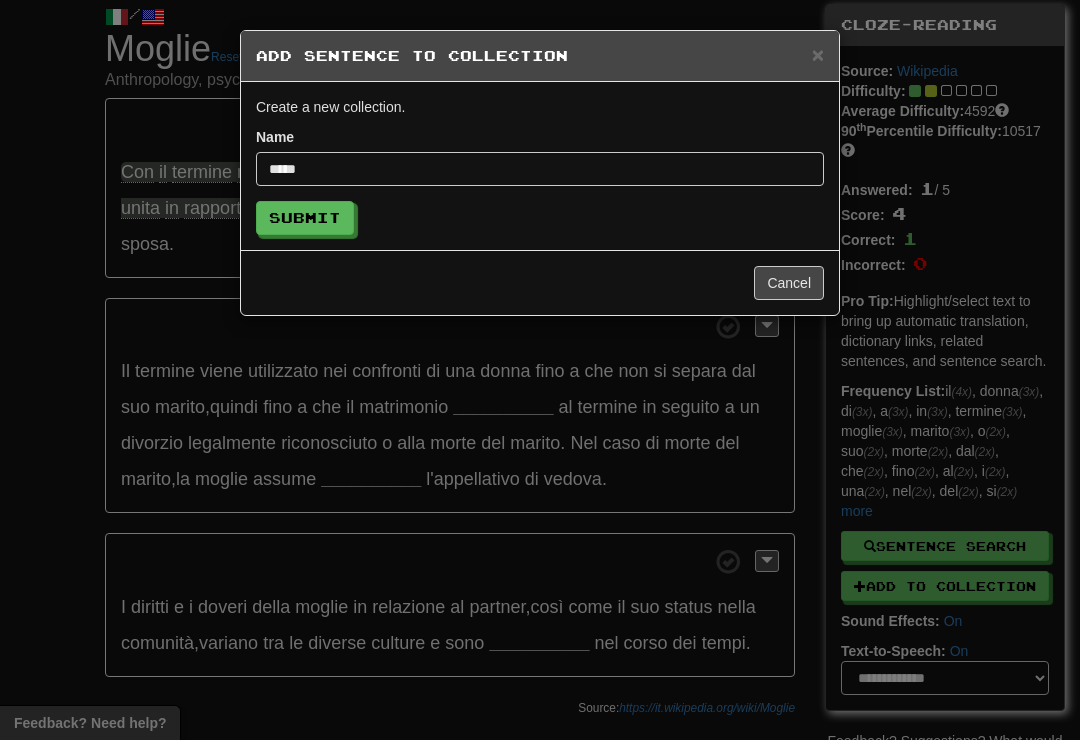 click on "Submit" at bounding box center [305, 218] 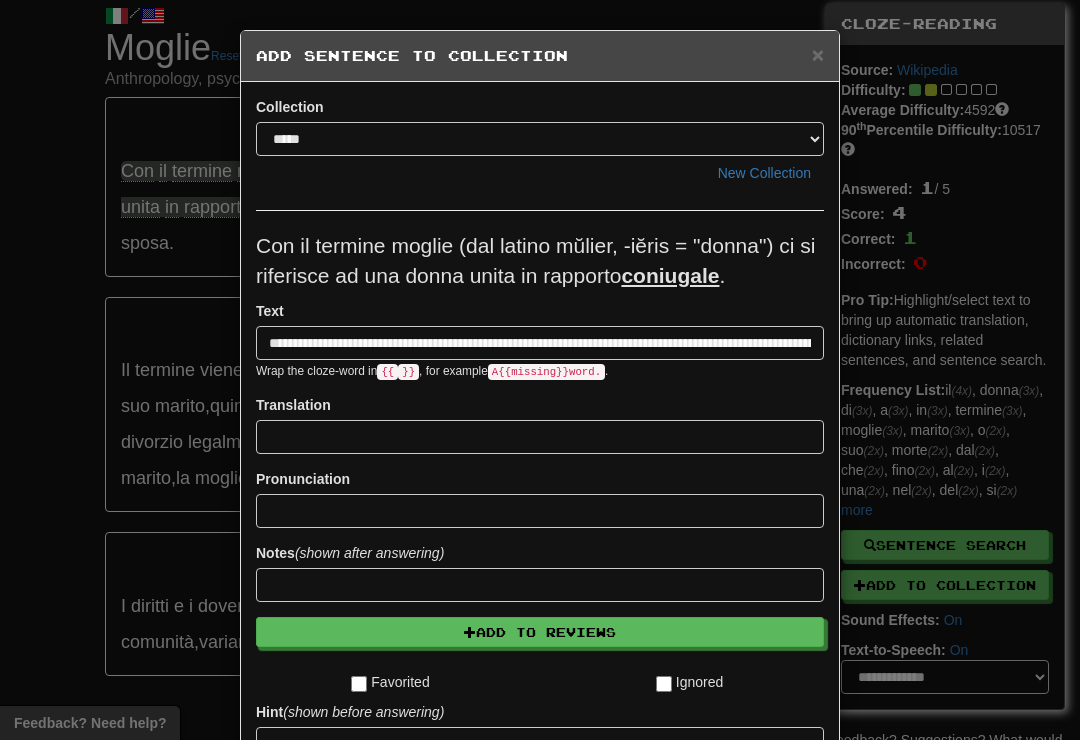 scroll, scrollTop: 0, scrollLeft: 173, axis: horizontal 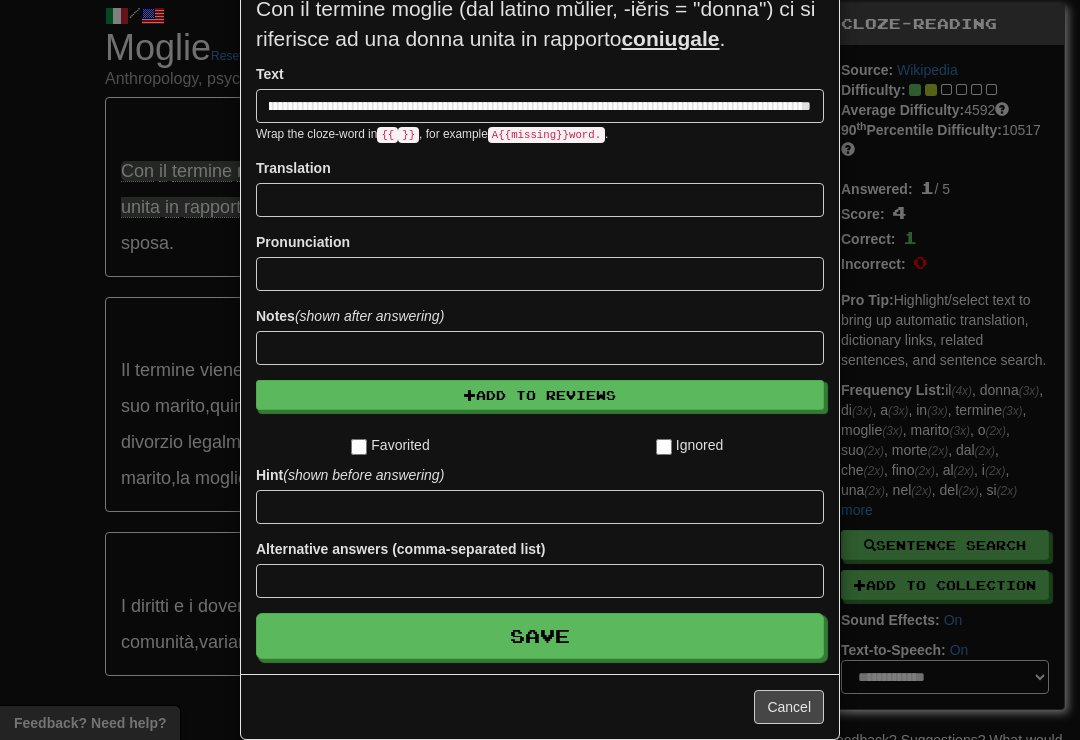 click on "Cancel" at bounding box center [789, 707] 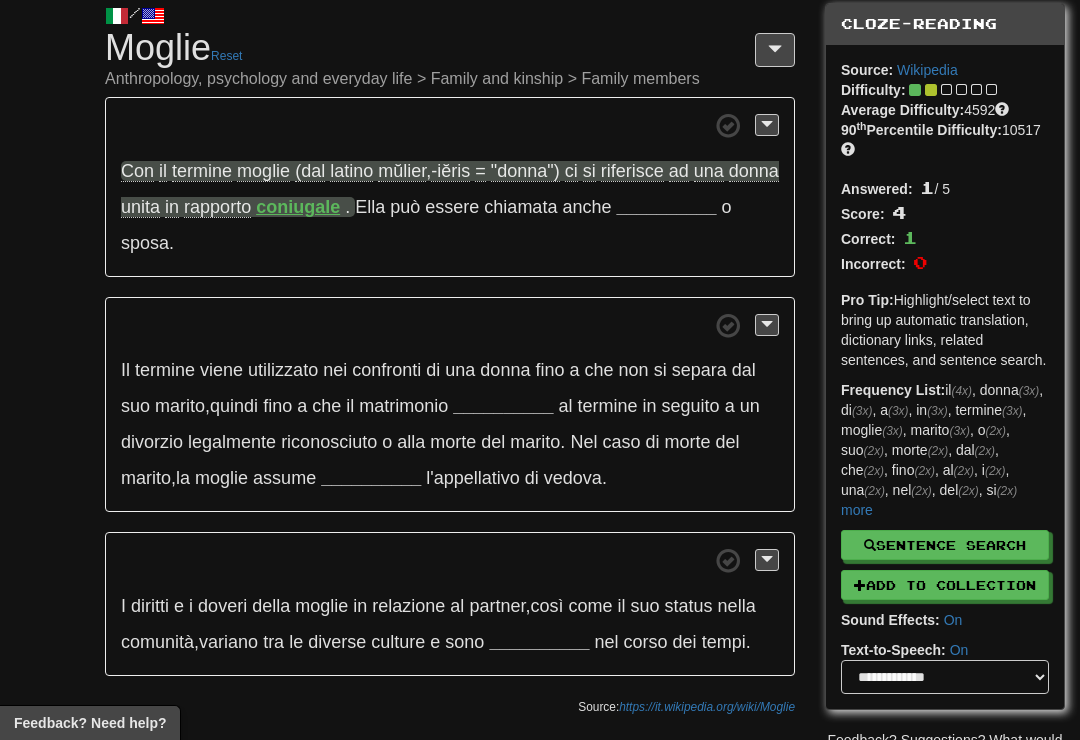 click on "Con   il   termine   moglie   (dal   latino   mŭlier ,  -iĕris   =   "donna")   ci   si   riferisce   ad   una   donna   unita   in   rapporto
coniugale
.
Ella   può   essere   chiamata   anche
__________
o   sposa ." at bounding box center (450, 187) 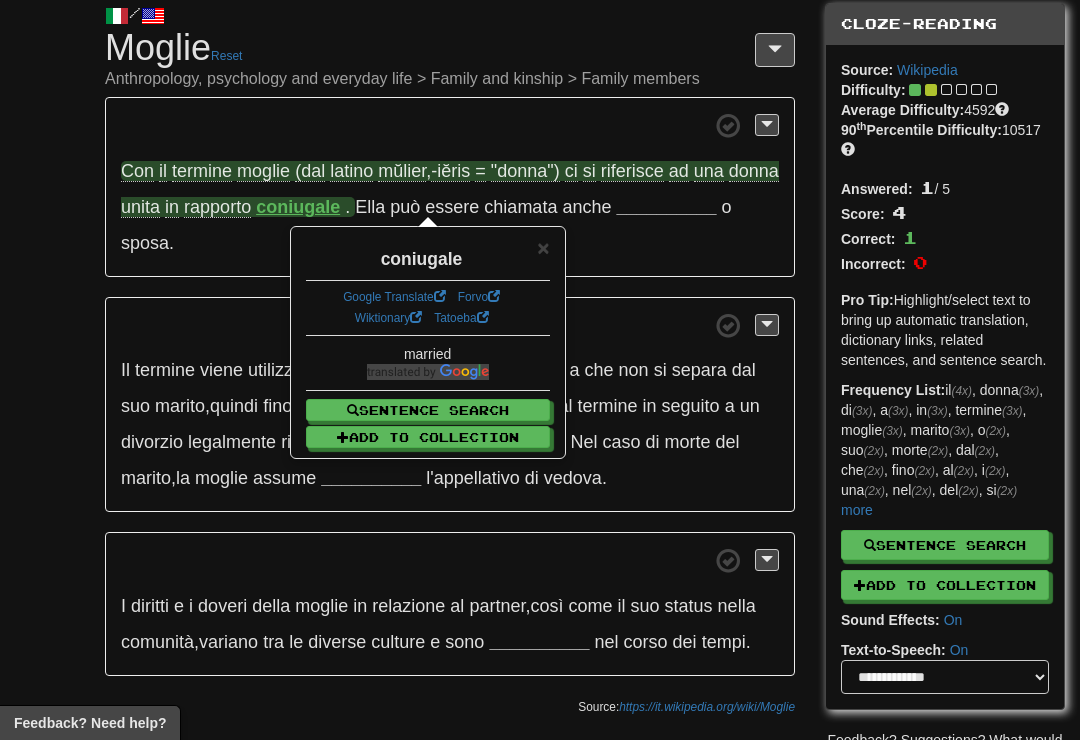 click on "Add to Collection" at bounding box center (428, 437) 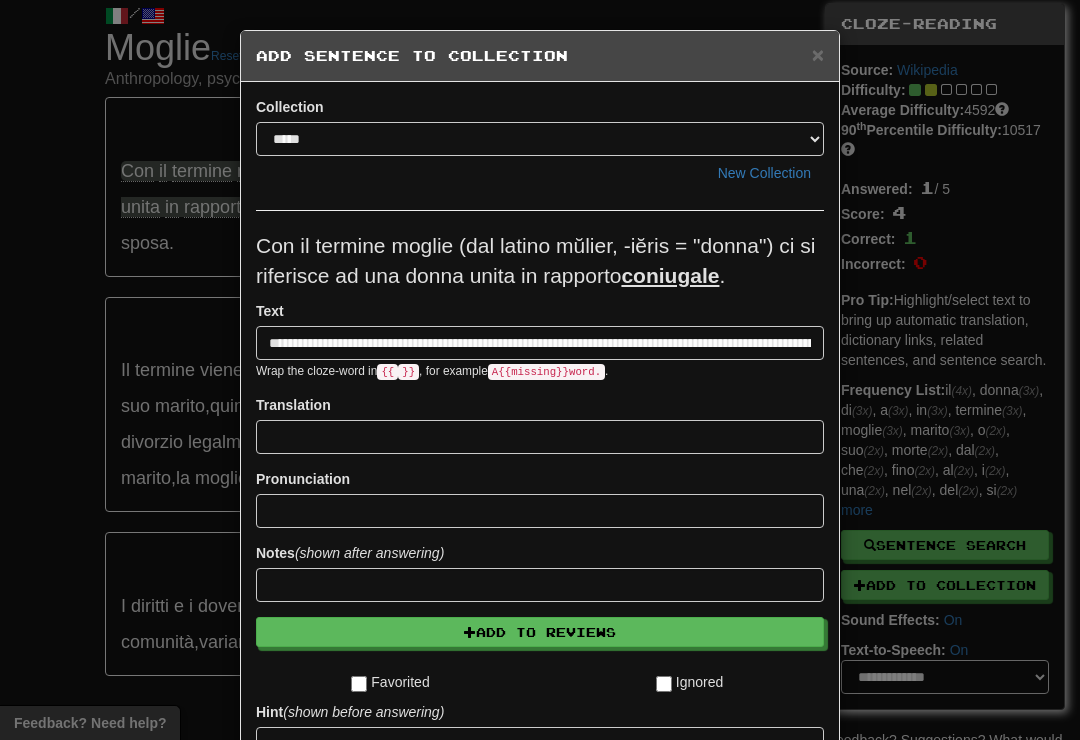 scroll, scrollTop: 0, scrollLeft: 173, axis: horizontal 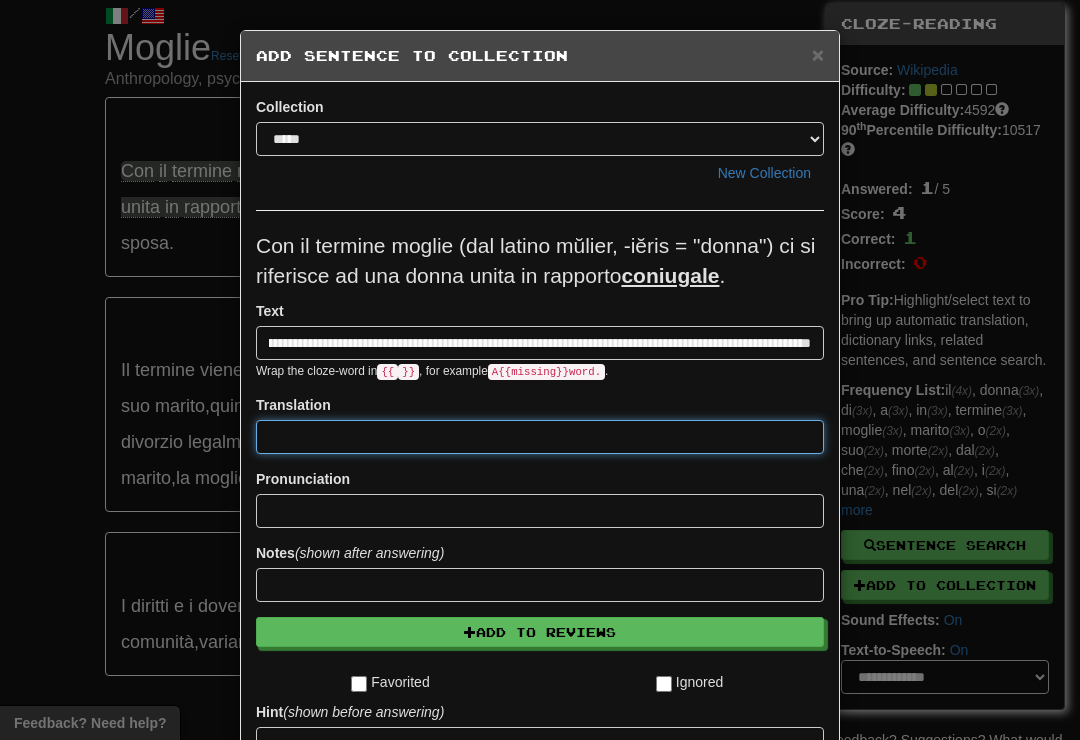 click at bounding box center [540, 437] 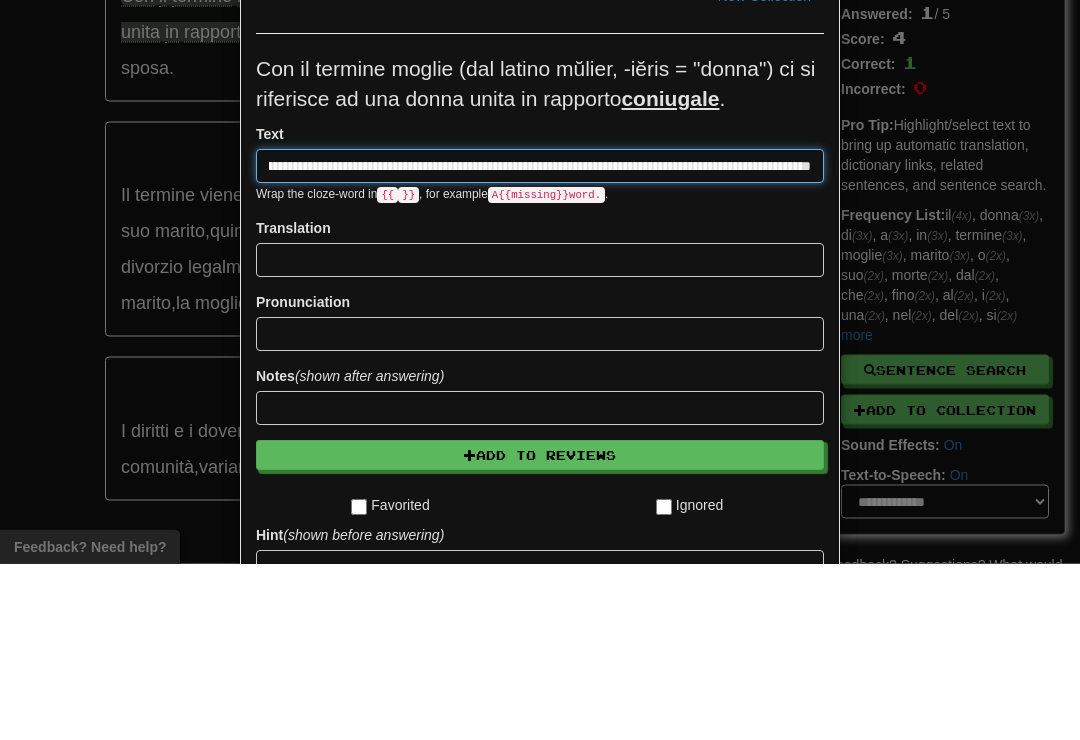 click on "**********" at bounding box center [540, 343] 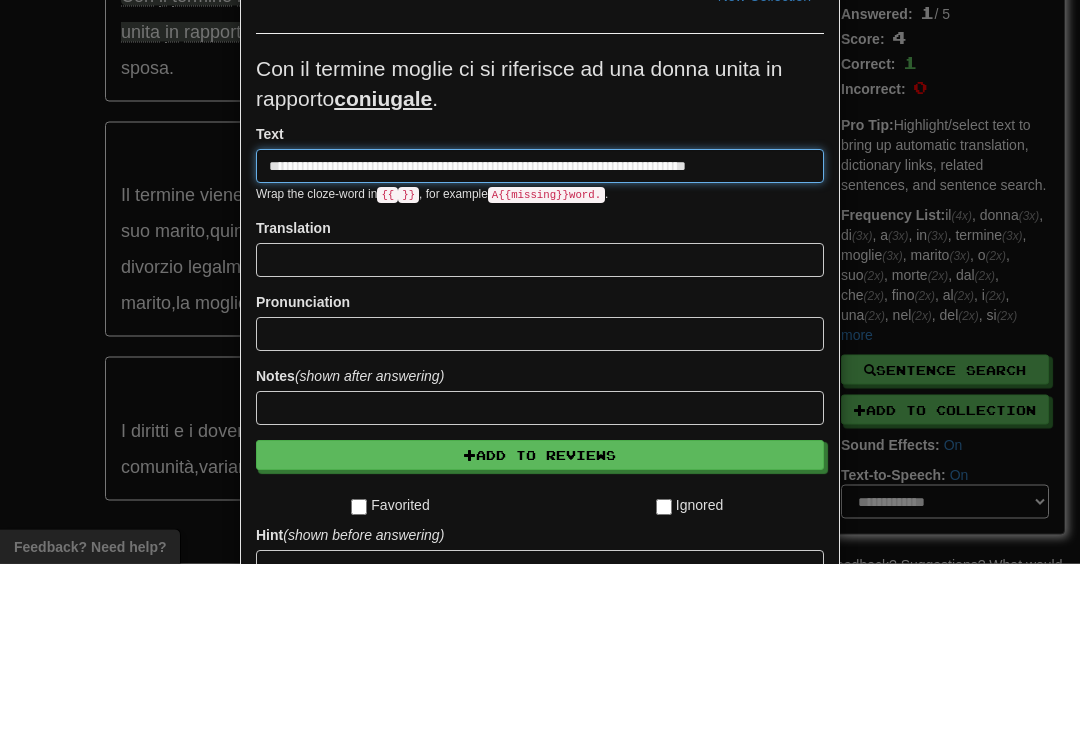 type on "**********" 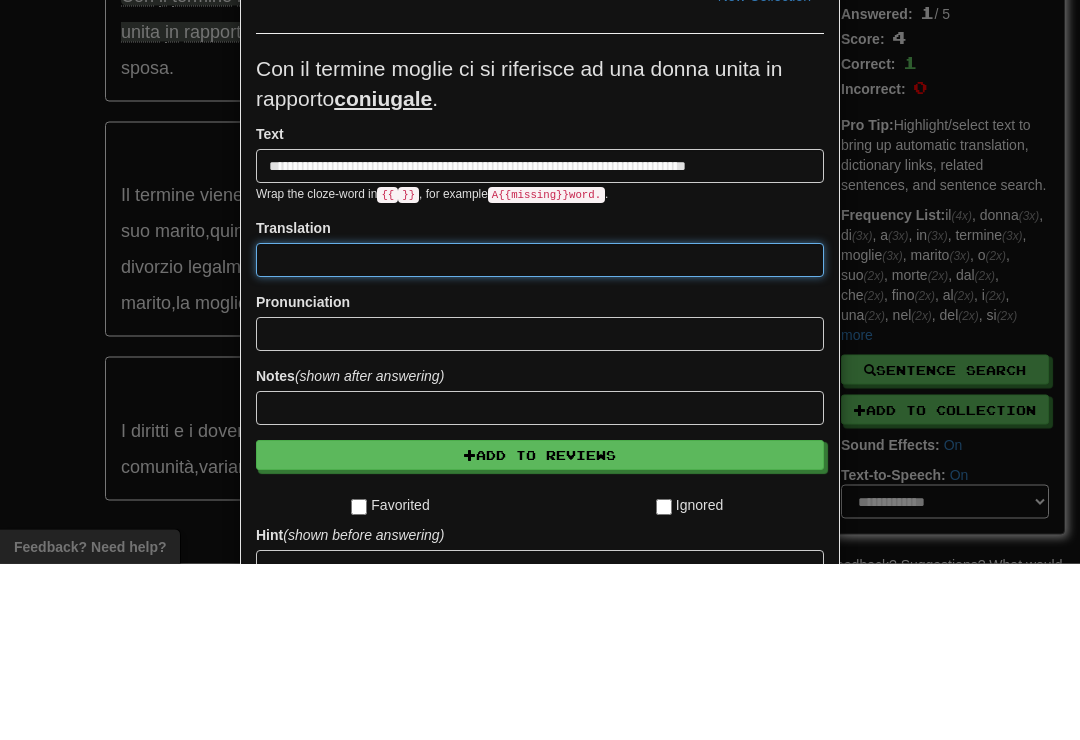 click at bounding box center [540, 437] 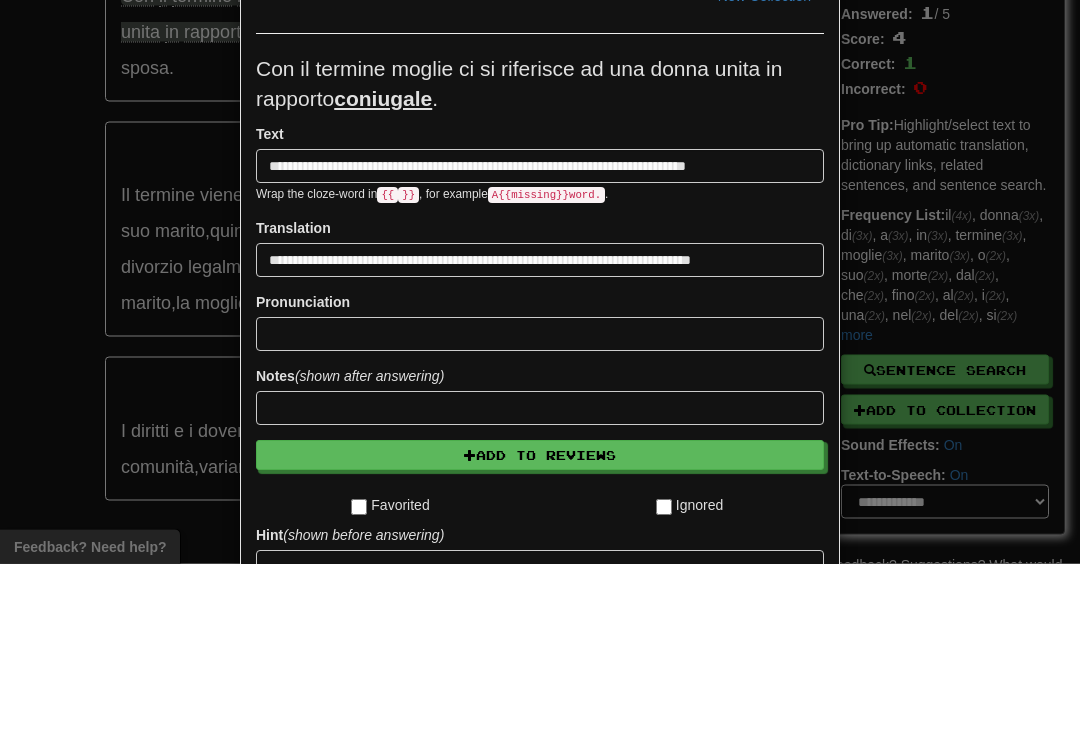 scroll, scrollTop: 244, scrollLeft: 0, axis: vertical 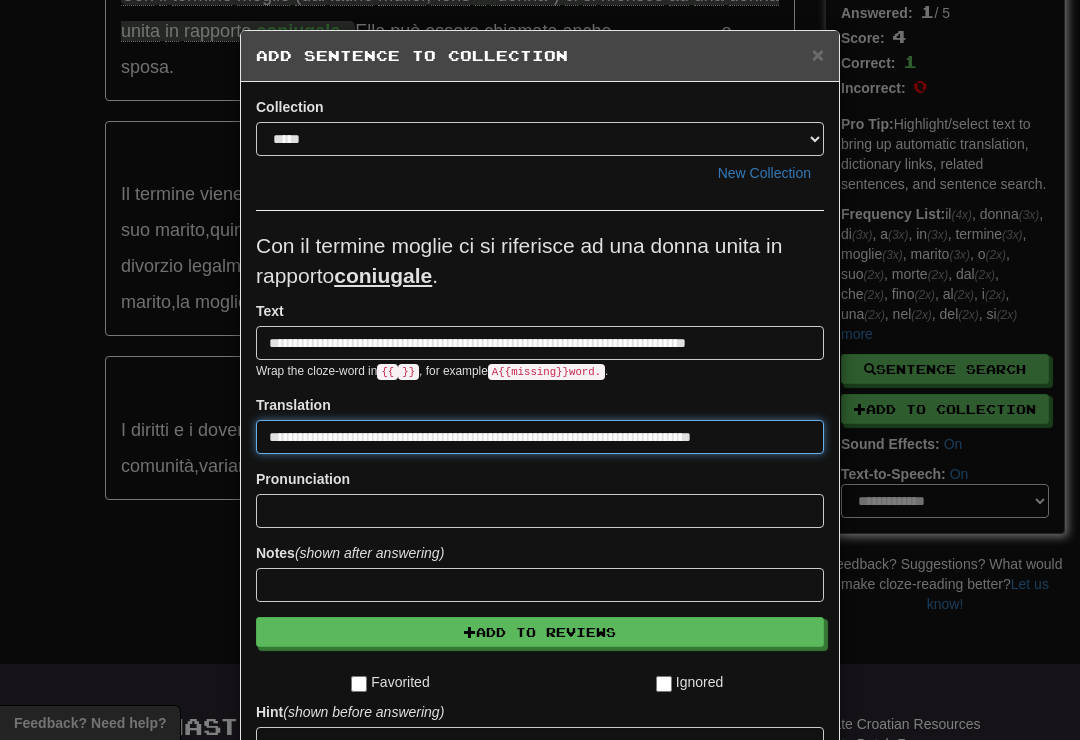 type on "**********" 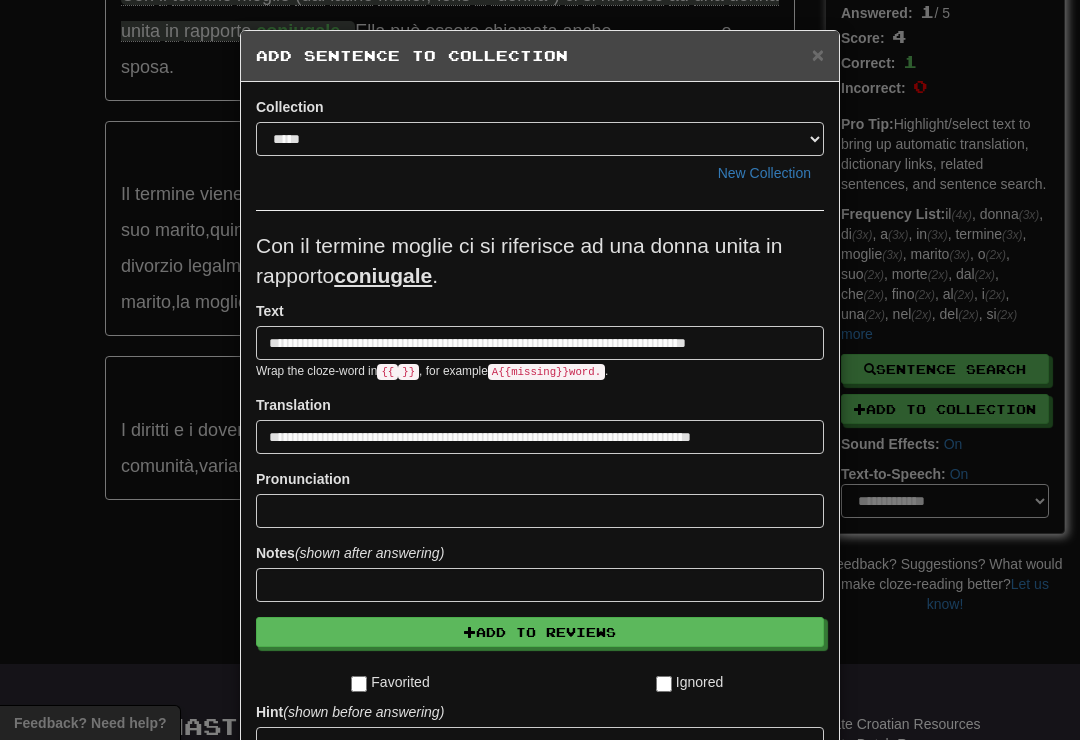 click on "×" at bounding box center (818, 54) 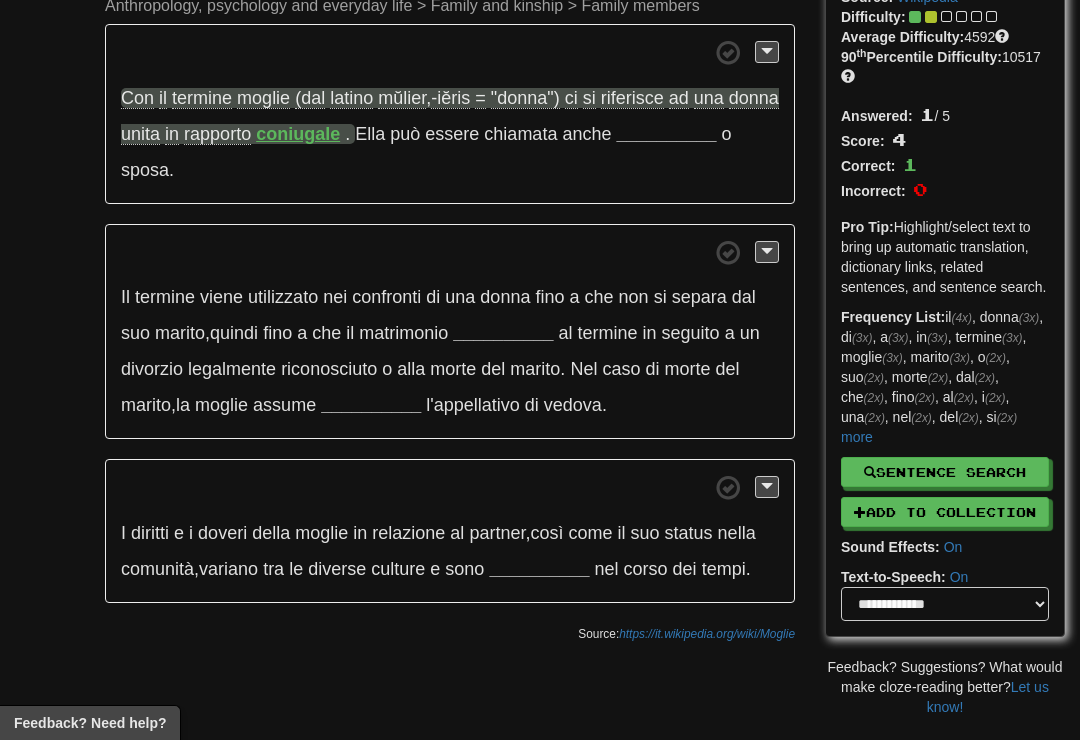 scroll, scrollTop: 0, scrollLeft: 0, axis: both 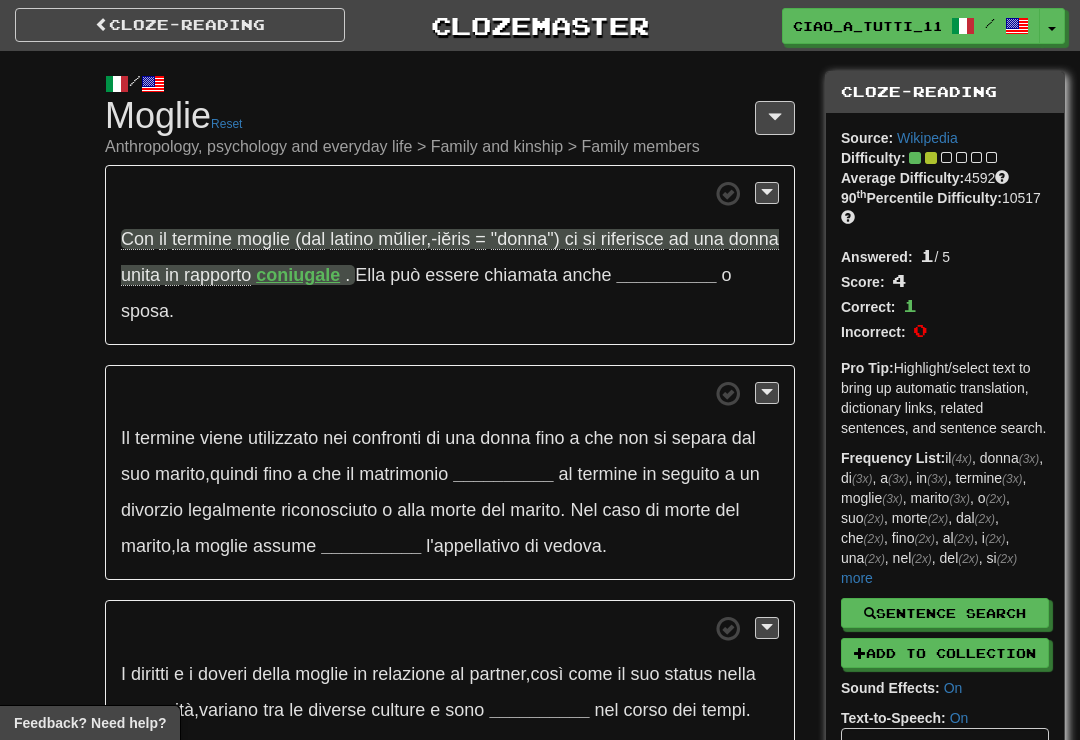 click on "Cloze-Reading" at bounding box center (180, 25) 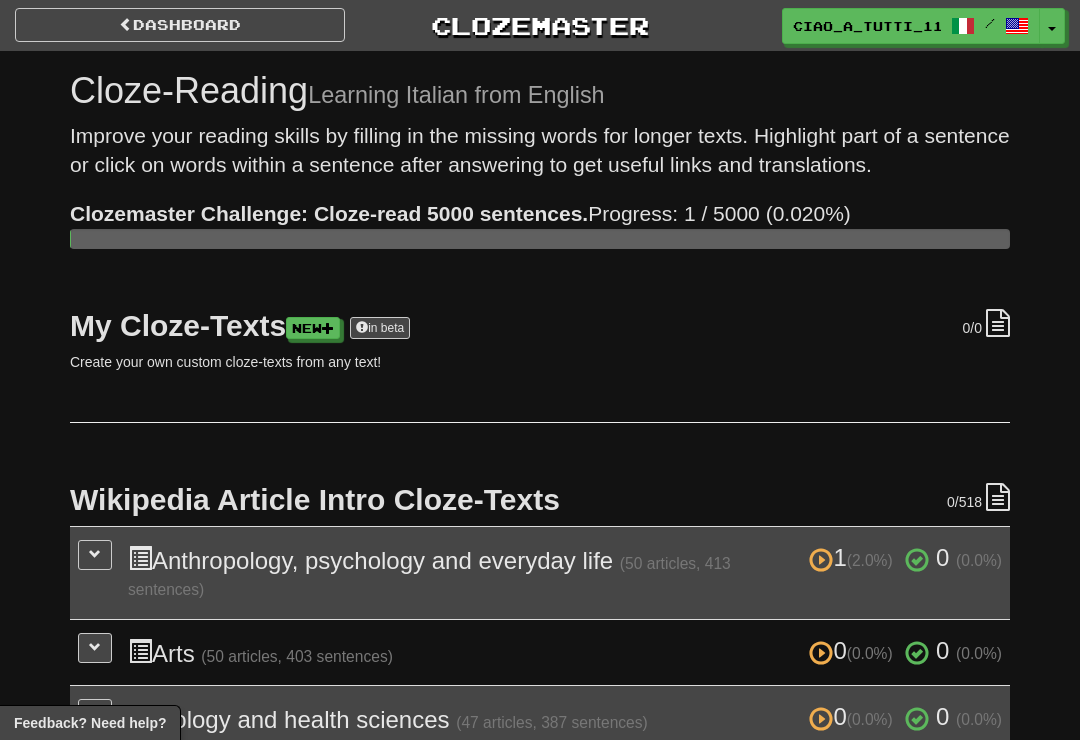scroll, scrollTop: 0, scrollLeft: 0, axis: both 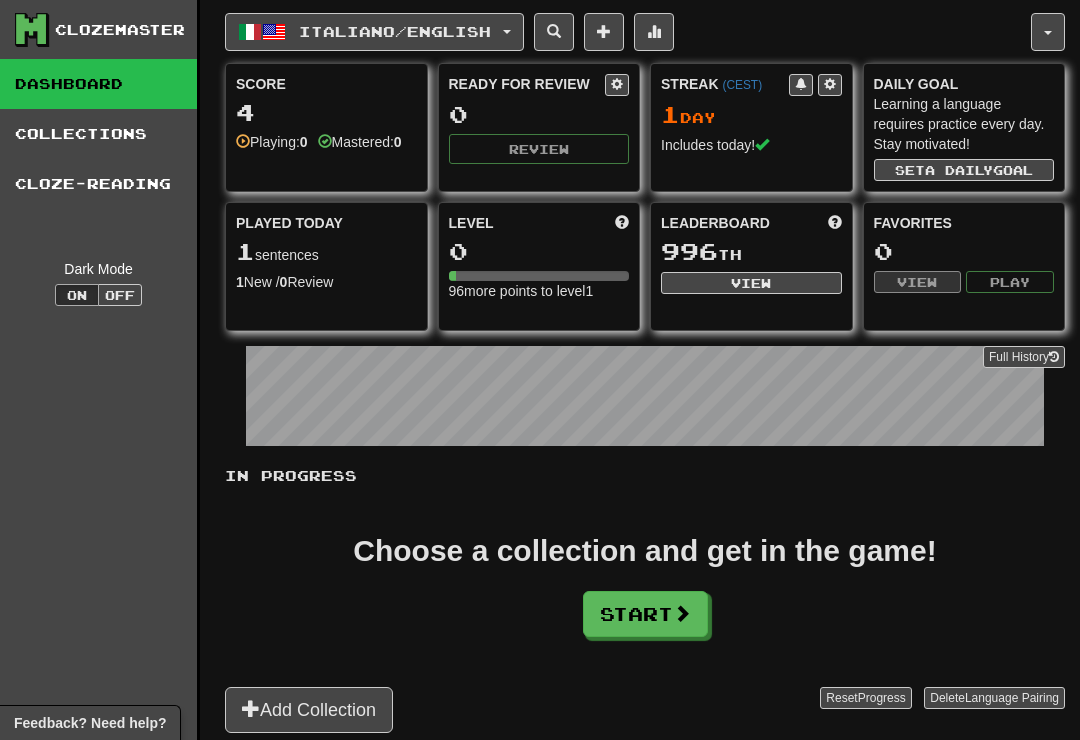 click on "Cloze-Reading" at bounding box center [98, 184] 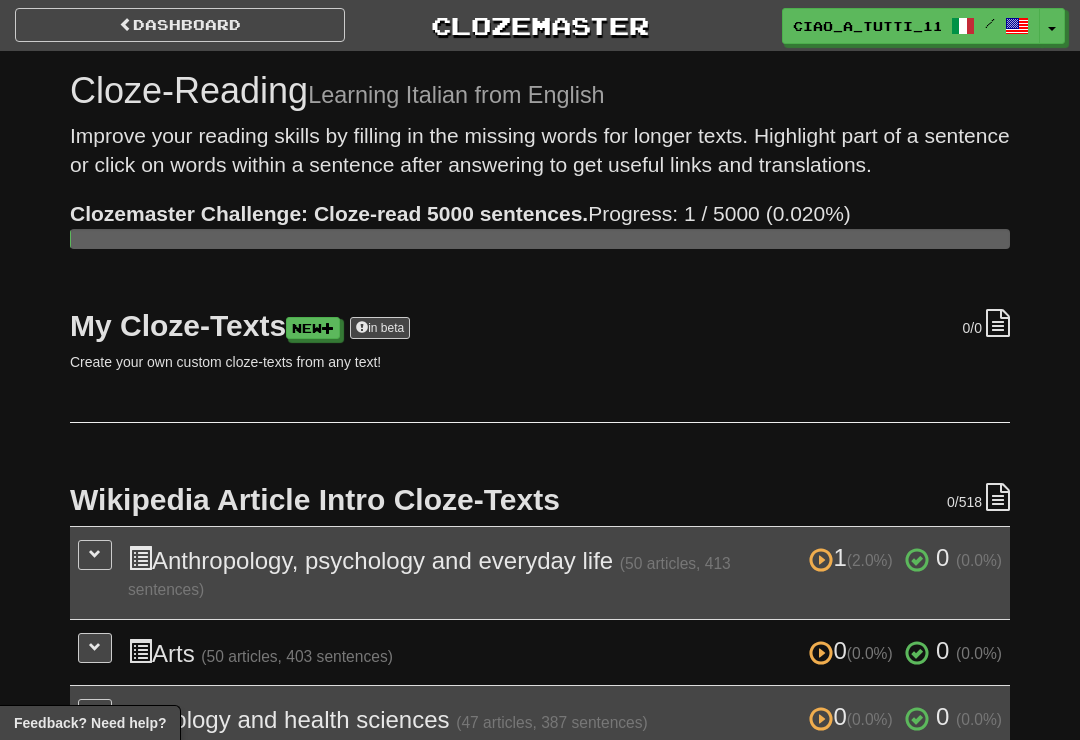 scroll, scrollTop: 0, scrollLeft: 0, axis: both 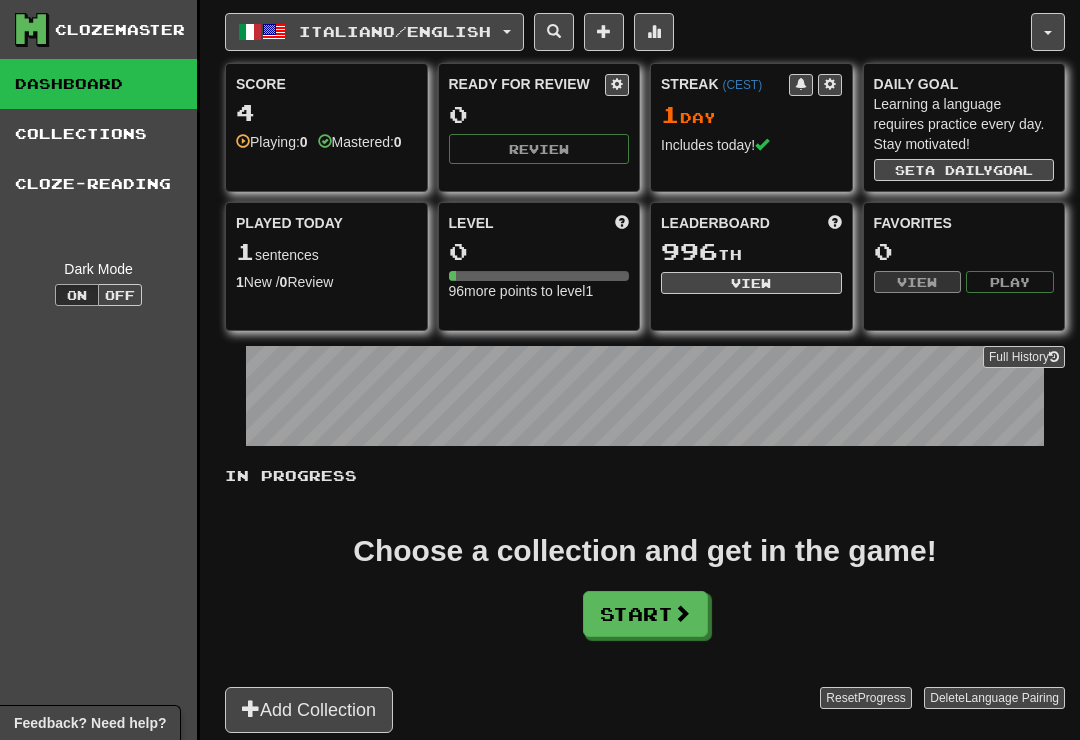 click on "Delete  Language Pairing" at bounding box center (994, 698) 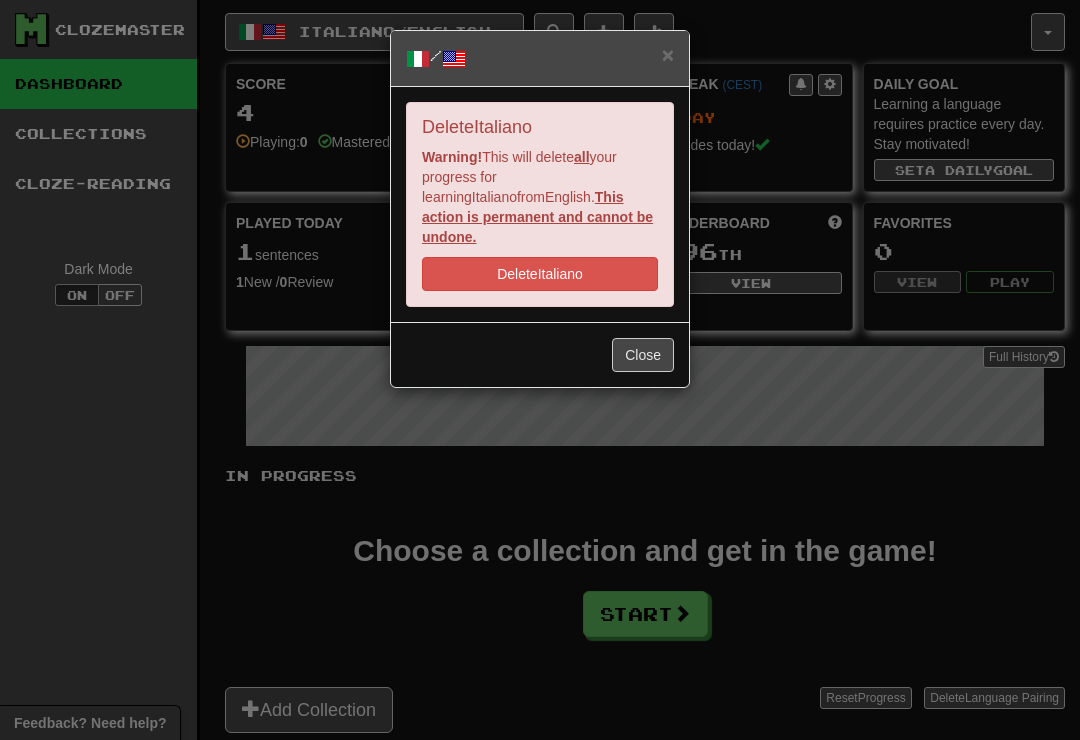 click on "Warning!  This will delete  all  your progress for learning  Italiano  from  English .  This action is permanent and cannot be undone." at bounding box center [540, 197] 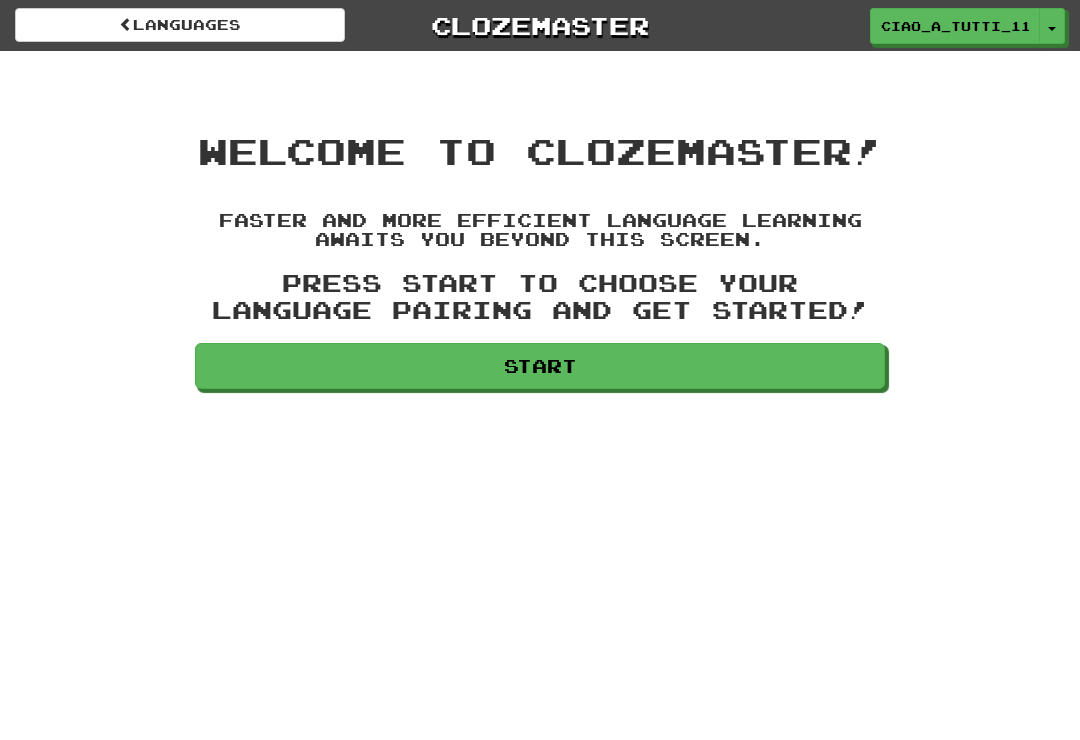 scroll, scrollTop: 0, scrollLeft: 0, axis: both 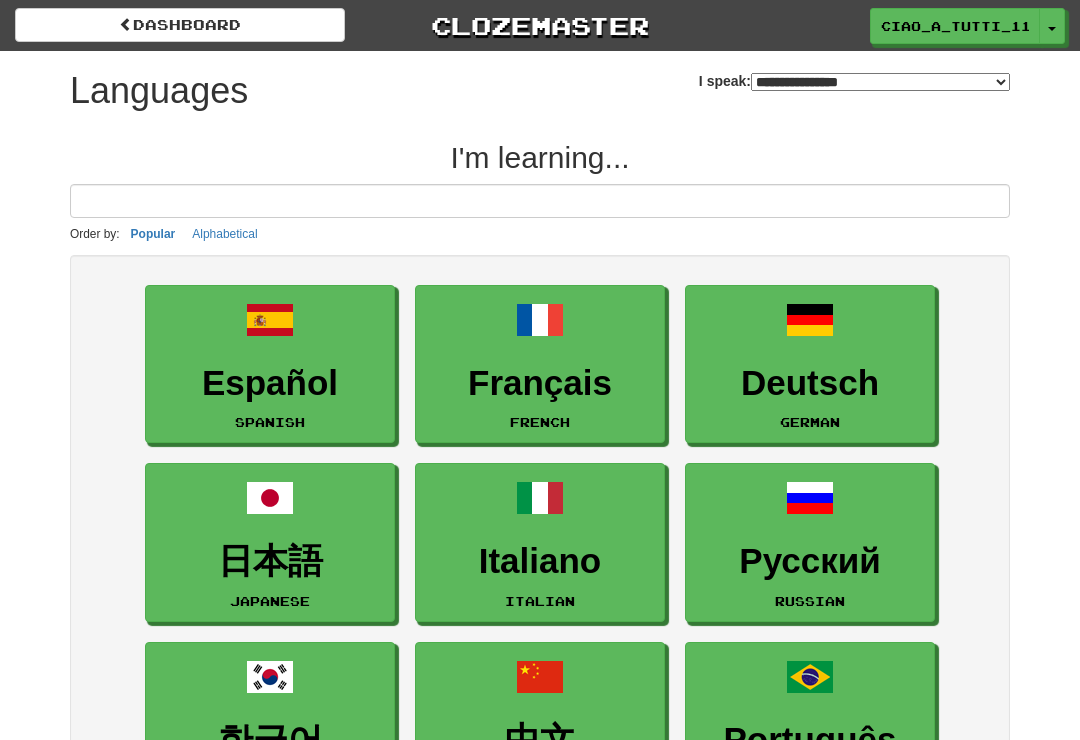 select on "*******" 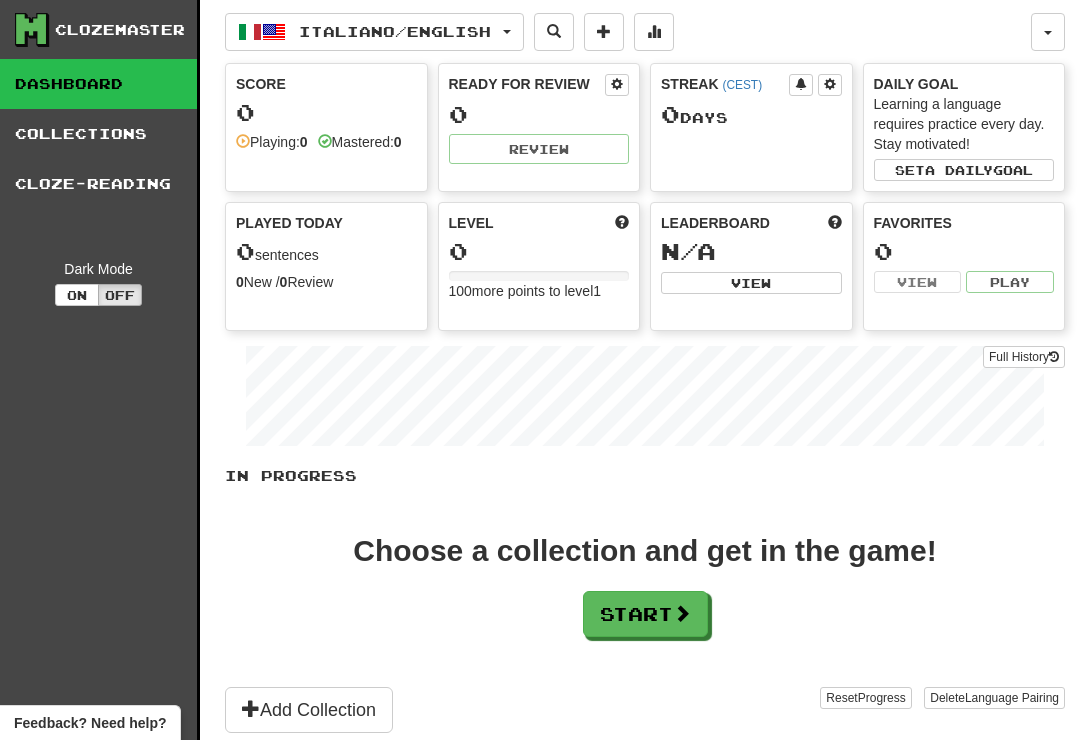 scroll, scrollTop: 0, scrollLeft: 0, axis: both 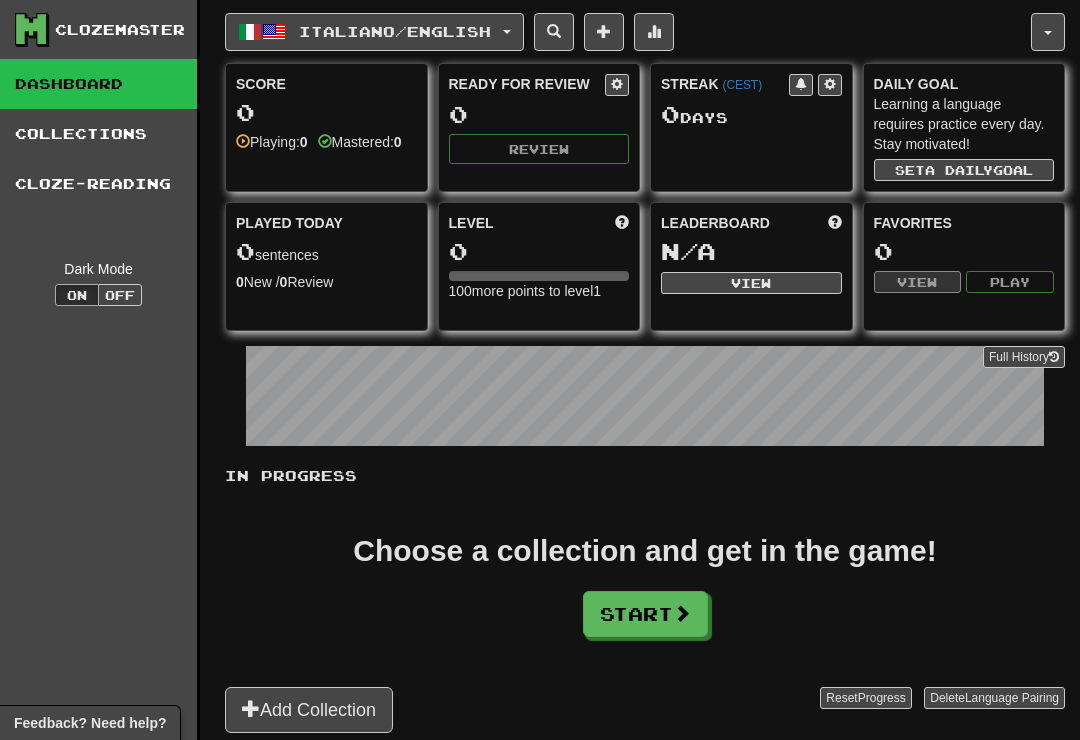 click on "Cloze-Reading" at bounding box center (98, 184) 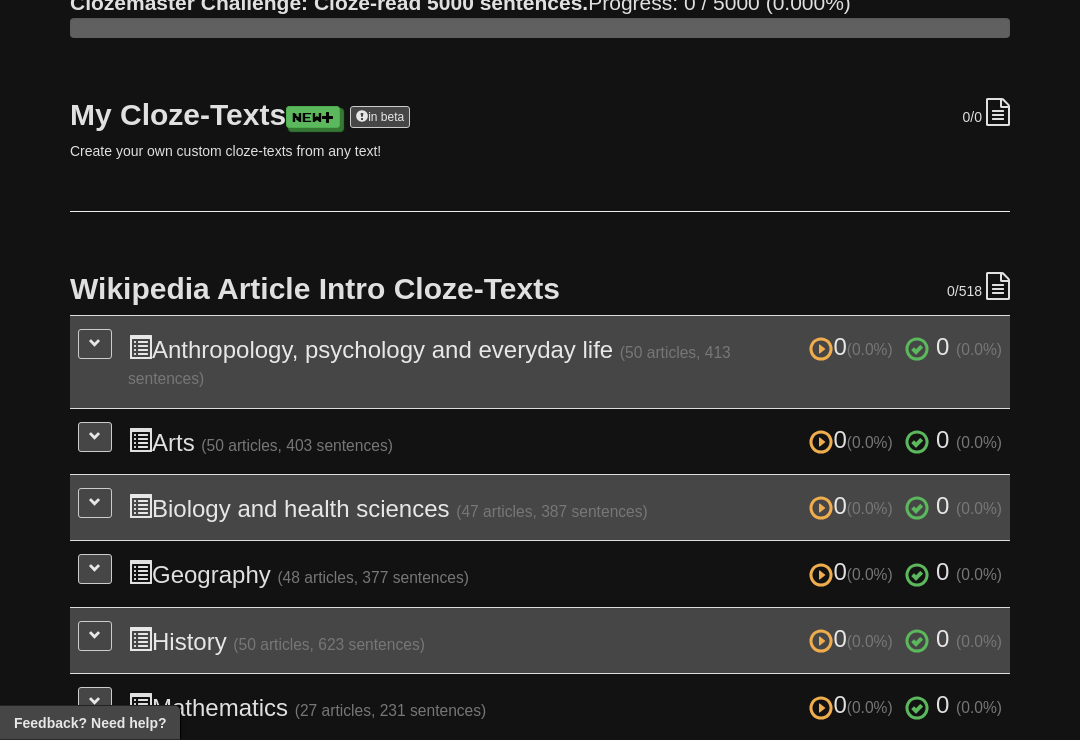 scroll, scrollTop: 211, scrollLeft: 0, axis: vertical 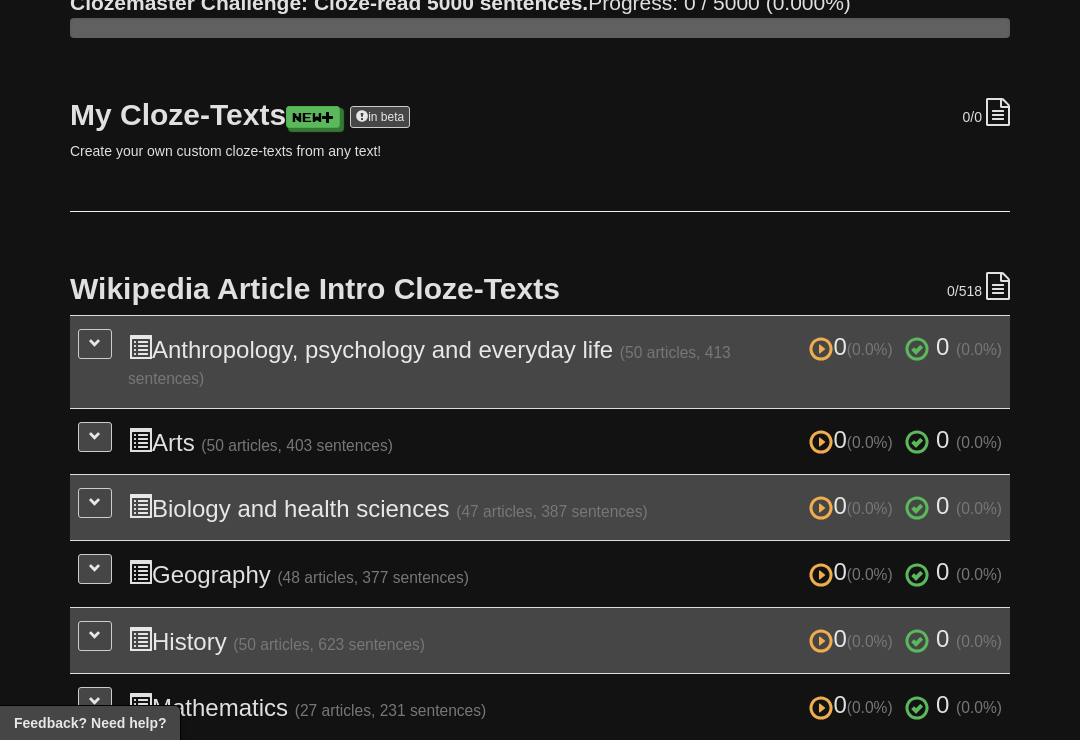 click on "New" at bounding box center (313, 117) 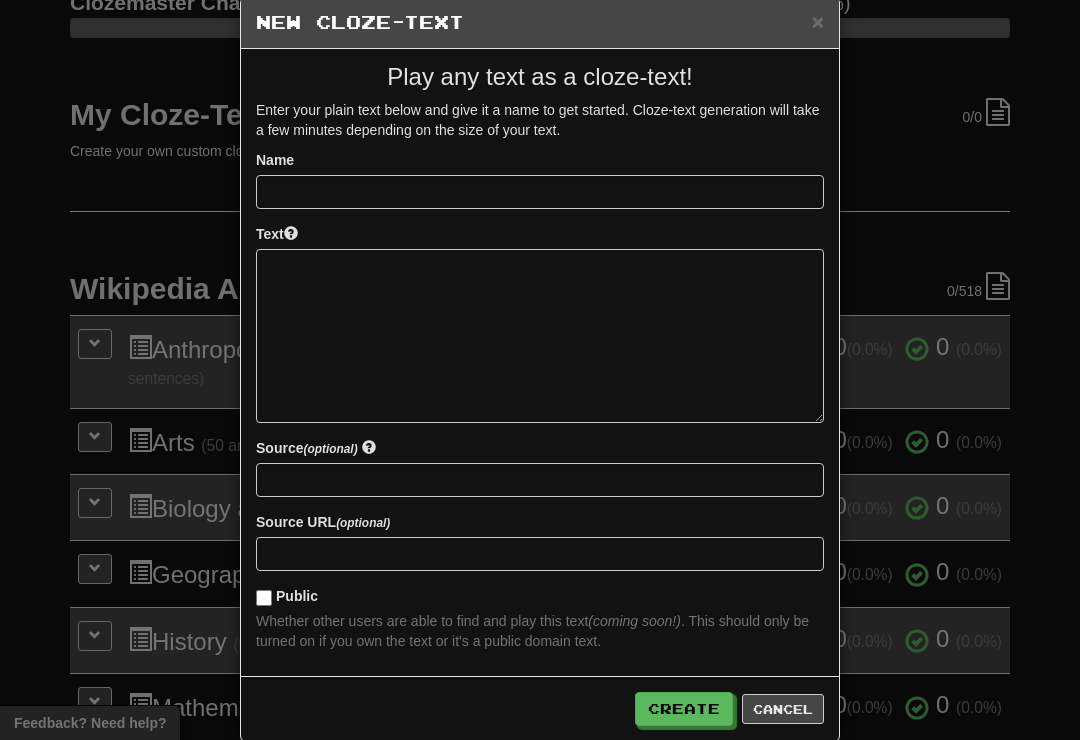 scroll, scrollTop: 33, scrollLeft: 0, axis: vertical 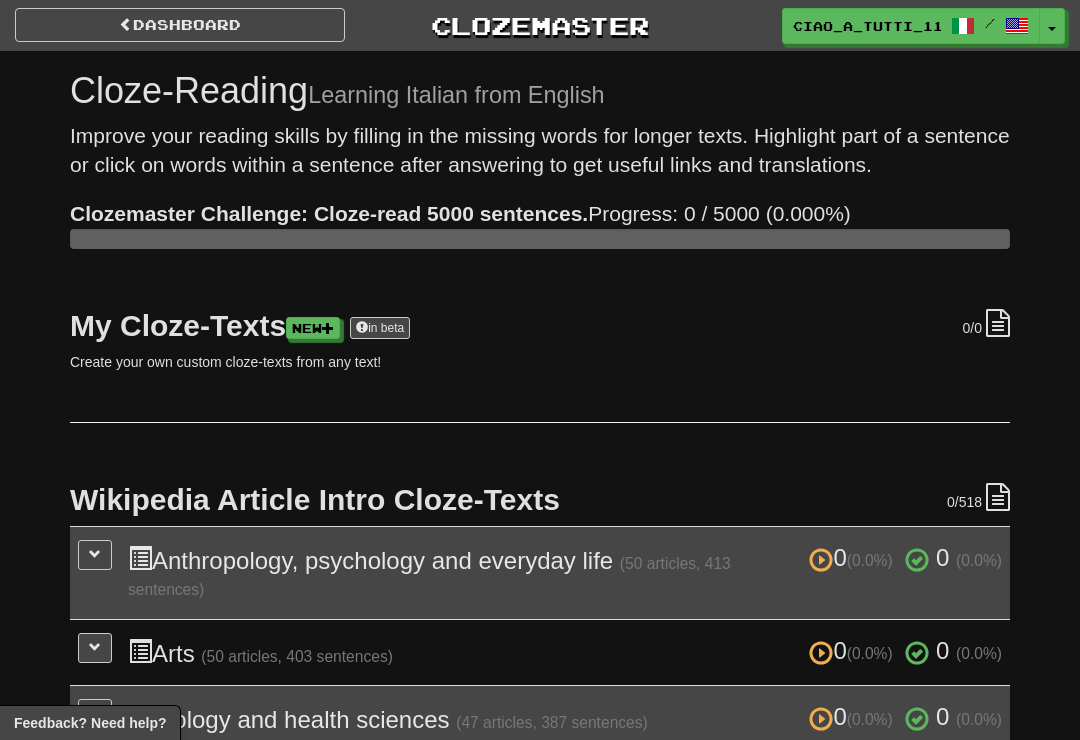 click on "0 /0
My Cloze-Texts
New
in beta
Create your own custom cloze-texts from any text!
0 /518
Wikipedia Article Intro Cloze-Texts
0
(0.0%)
0
(0.0%)
Anthropology, psychology and everyday life
(50 articles, 413 sentences)
0
(0.0%)
0
(0.0%)
Loading...
0
(0.0%)
0
(0.0%)
Arts
(50 articles, 403 sentences)
0
(0.0%)
0
(0.0%)
Loading...
0
(0.0%)
0
(0.0%)
Biology and health sciences
(47 articles, 387 sentences)
0
(0.0%)
0
(0.0%)
Loading...
0
(0.0%)
0
(0.0%)
Geography
(48 articles, 377 sentences)
0
(0.0%)
0
(0.0%)
Loading...
0
(0.0%)
0
(0.0%)
History
(50 articles, 623 sentences)
0
(0.0%)
0
(0.0%)" at bounding box center (540, 796) 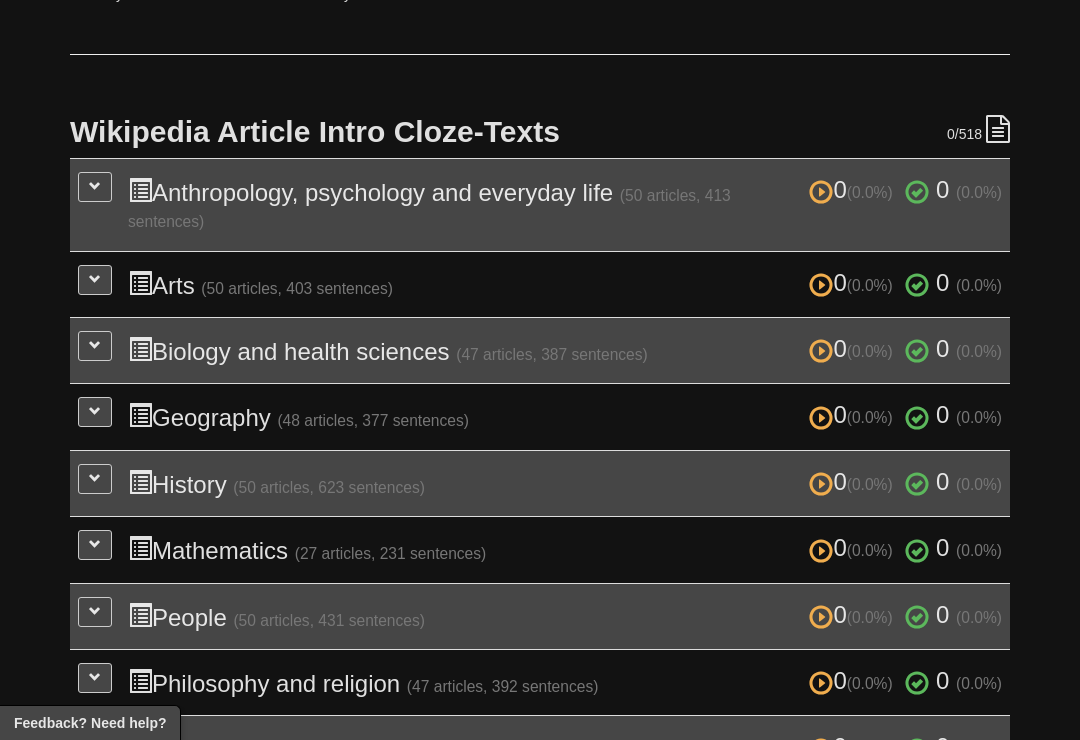 scroll, scrollTop: 385, scrollLeft: 0, axis: vertical 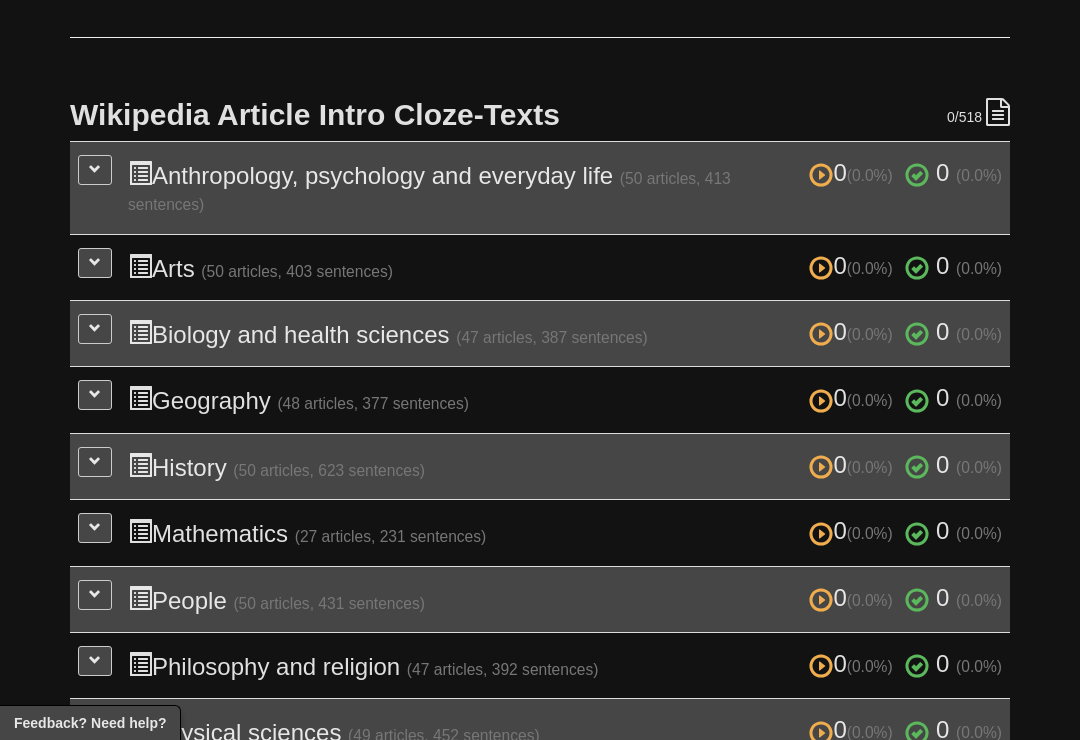 click at bounding box center (95, 462) 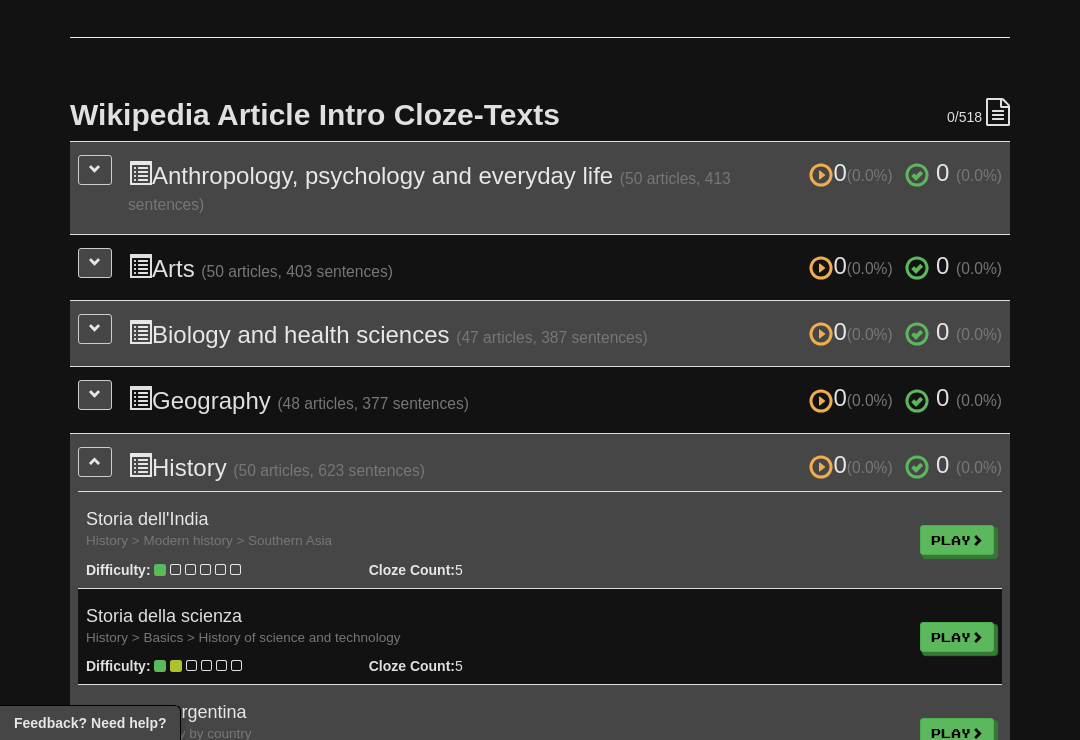 click on "Play" at bounding box center (957, 540) 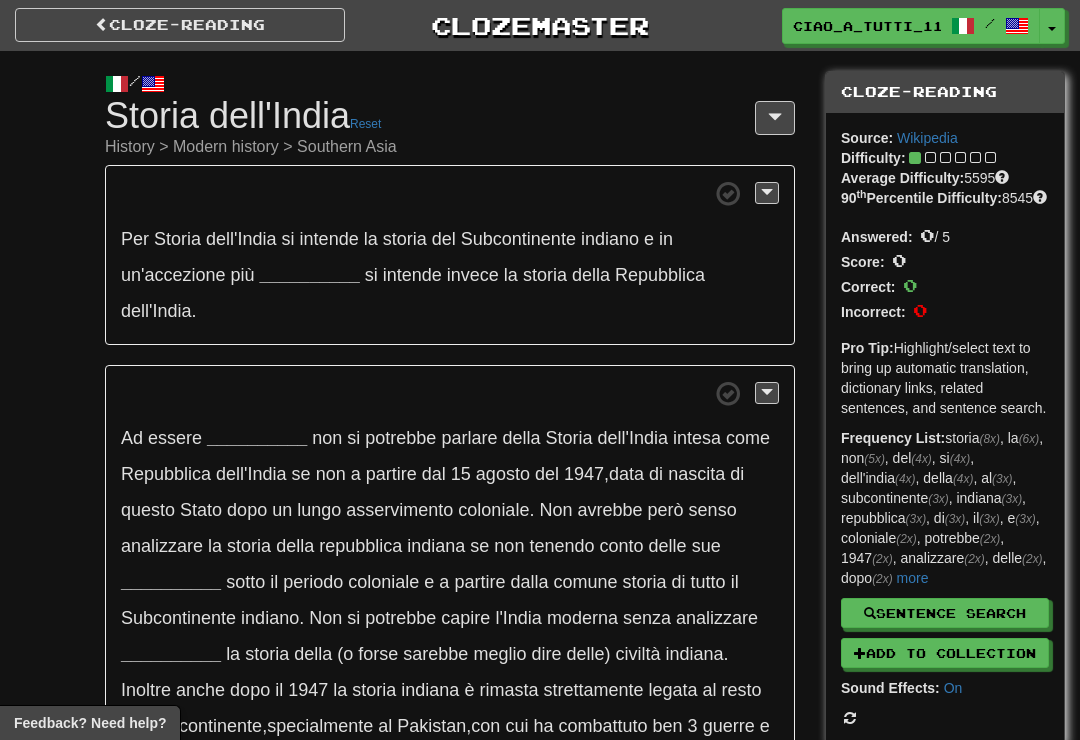 scroll, scrollTop: 0, scrollLeft: 0, axis: both 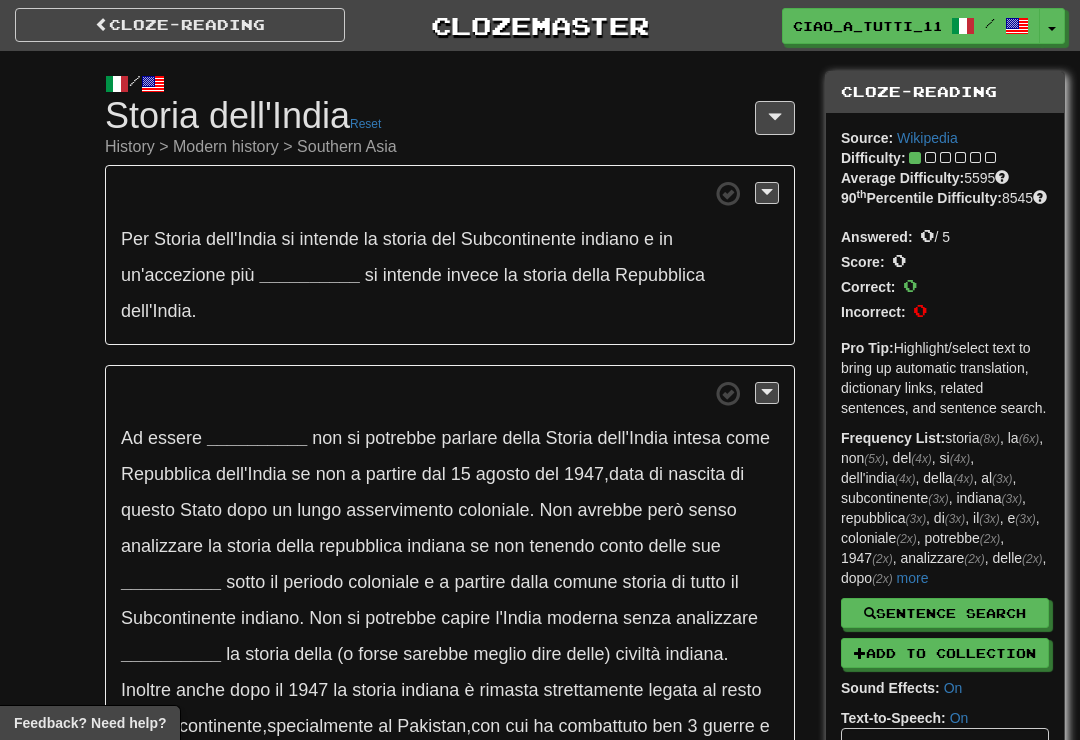 click on "__________" at bounding box center (310, 275) 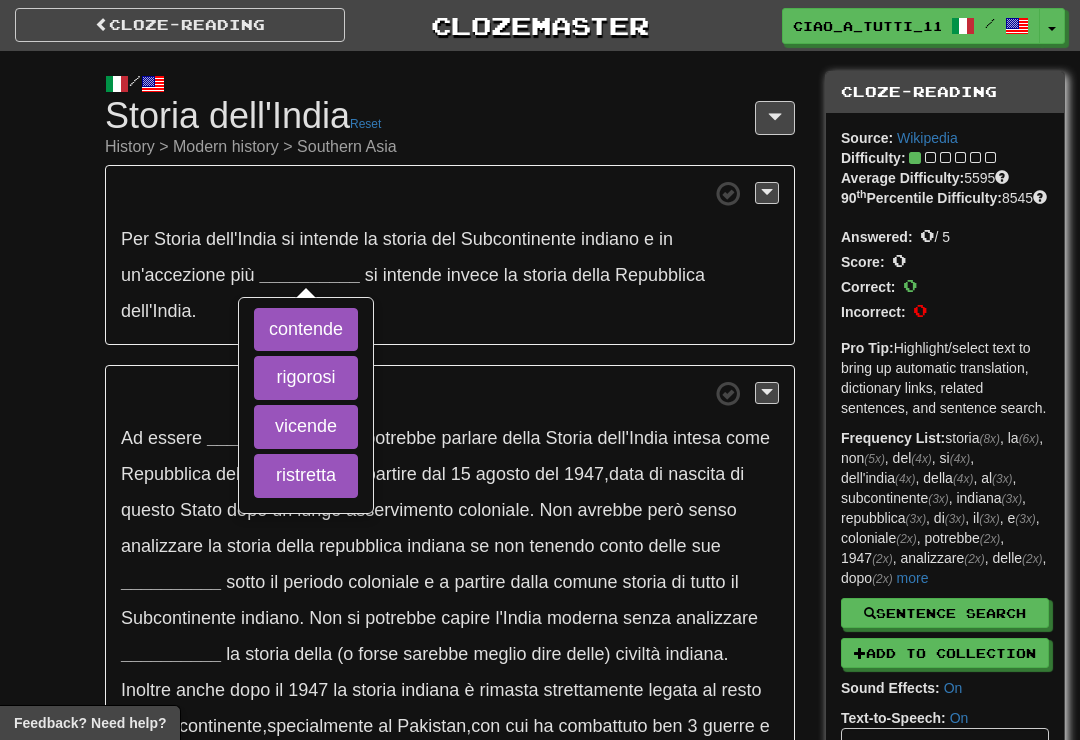 click on "ristretta" at bounding box center [306, 476] 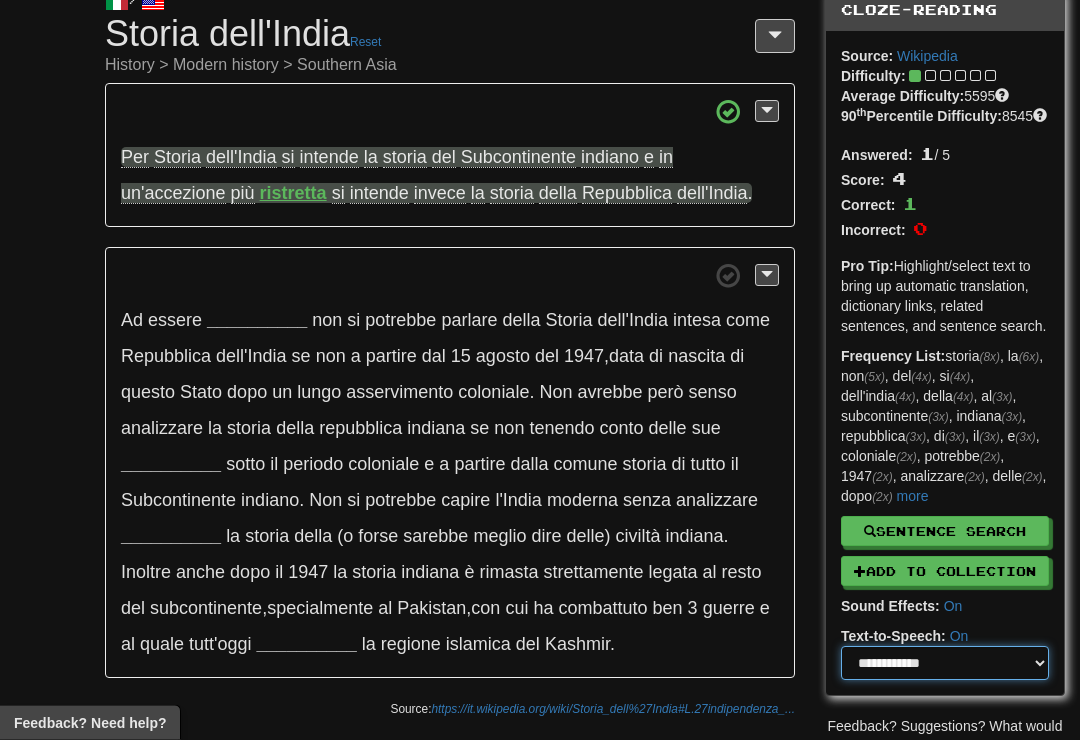 click on "**********" at bounding box center [945, 664] 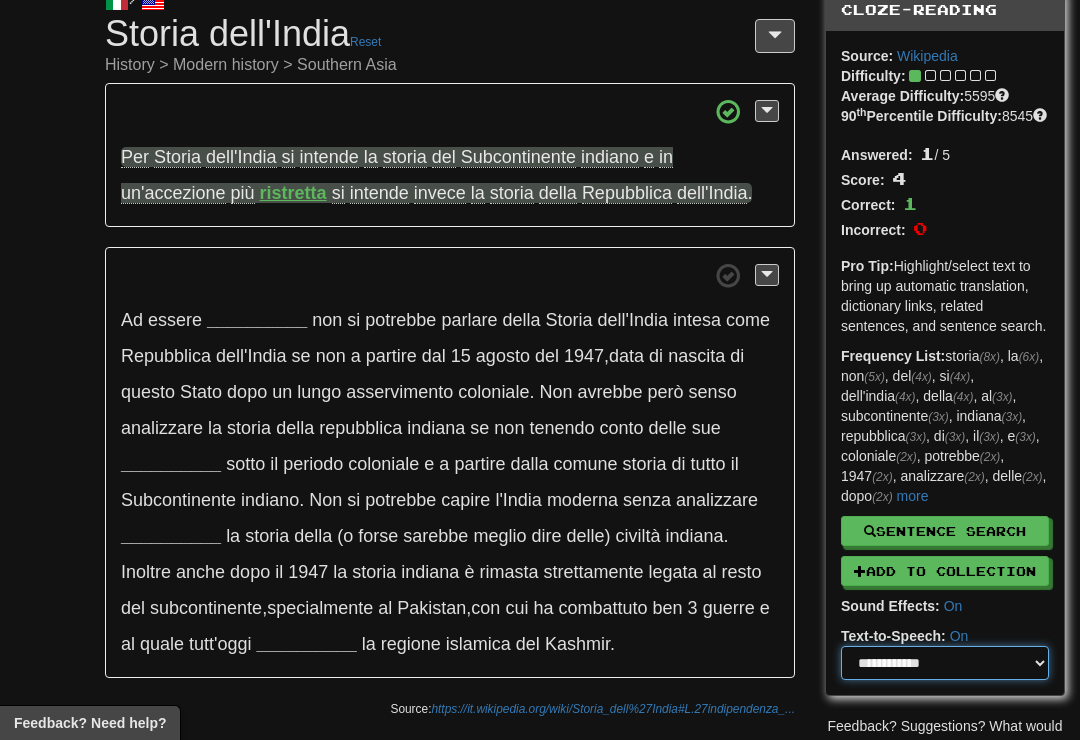 select on "*****" 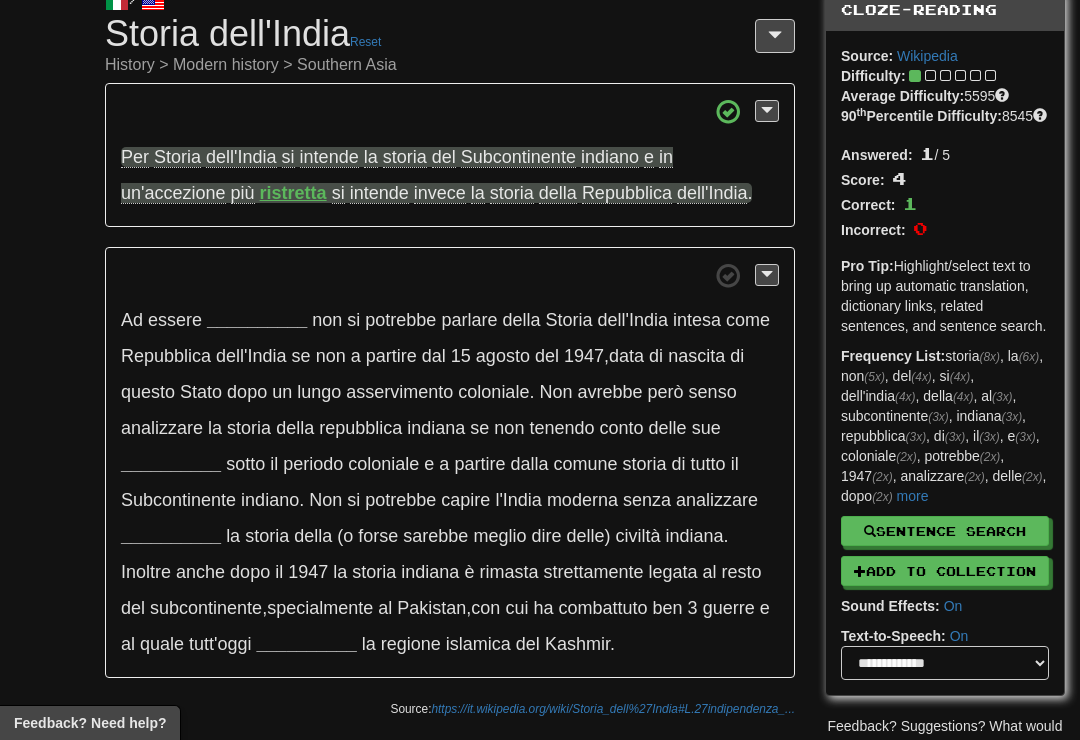click on "/
Cloze-Reading
Storia dell'India
Reset
History > Modern history > Southern Asia
Per   Storia   dell'India   si   intende   la   storia   del   Subcontinente   indiano   e   in   un'accezione   più
ristretta
si   intende   invece   la   storia   della   Repubblica   dell'[COUNTRY] .
Ad   essere
__________
non   si   potrebbe   parlare   della   Storia   dell'[COUNTRY]   intesa   come   Repubblica   dell'[COUNTRY]   se   non   a   partire   dal   15   agosto   del   1947 ,  data   di   nascita   di   questo   Stato   dopo   un   lungo   asservimento   coloniale .
Non   avrebbe   però   senso   analizzare   la   storia   della   repubblica   indiana   se   non   tenendo   conto   delle   sue
__________
sotto   il   periodo   coloniale   e   a   partire   dalla   comune   storia   di   tutto   il   Subcontinente   indiano ." at bounding box center (540, 372) 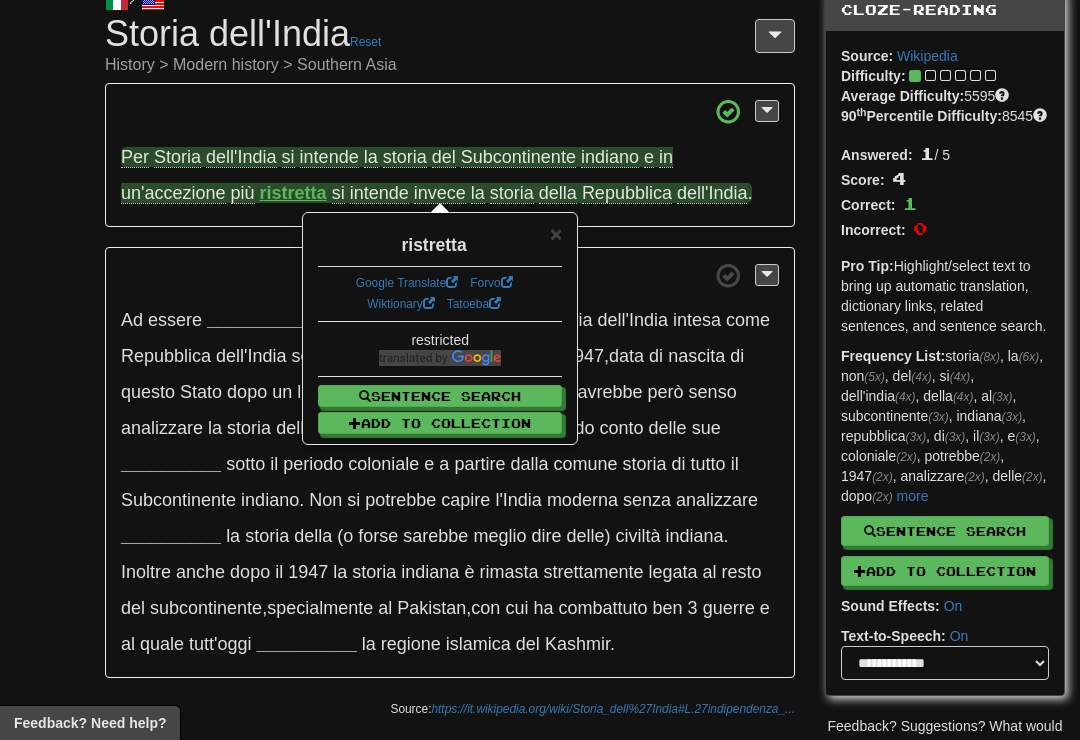 click on "un'accezione" at bounding box center (173, 193) 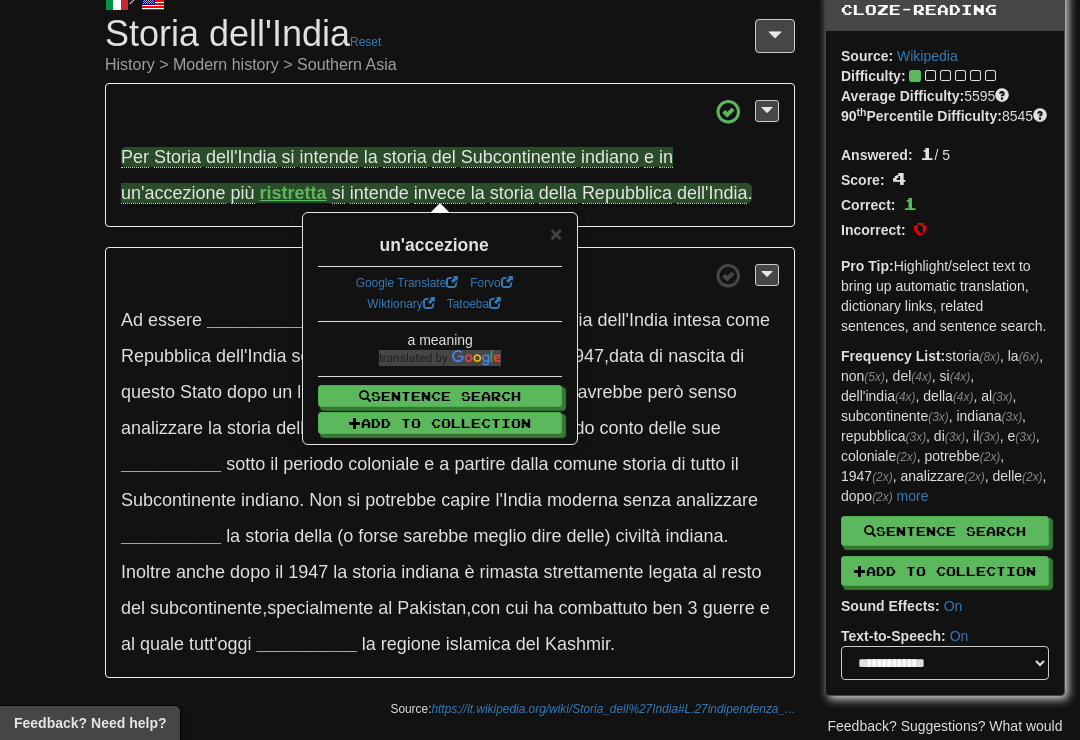 click on "Add to Collection" at bounding box center (440, 423) 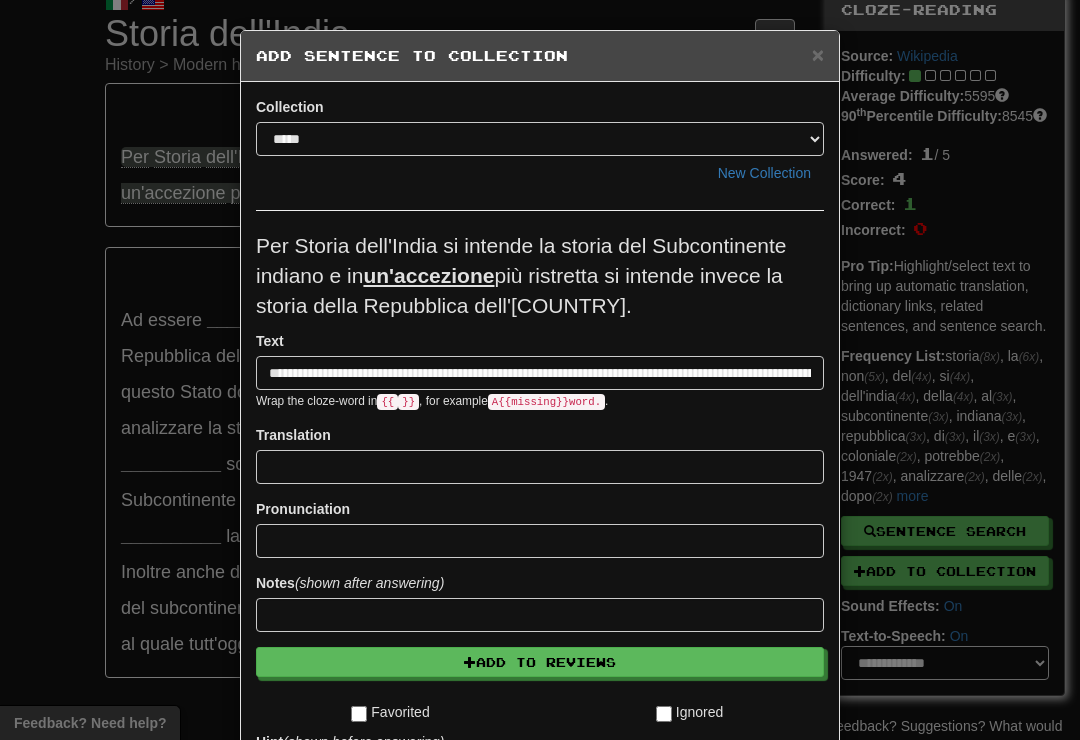 scroll, scrollTop: 0, scrollLeft: 407, axis: horizontal 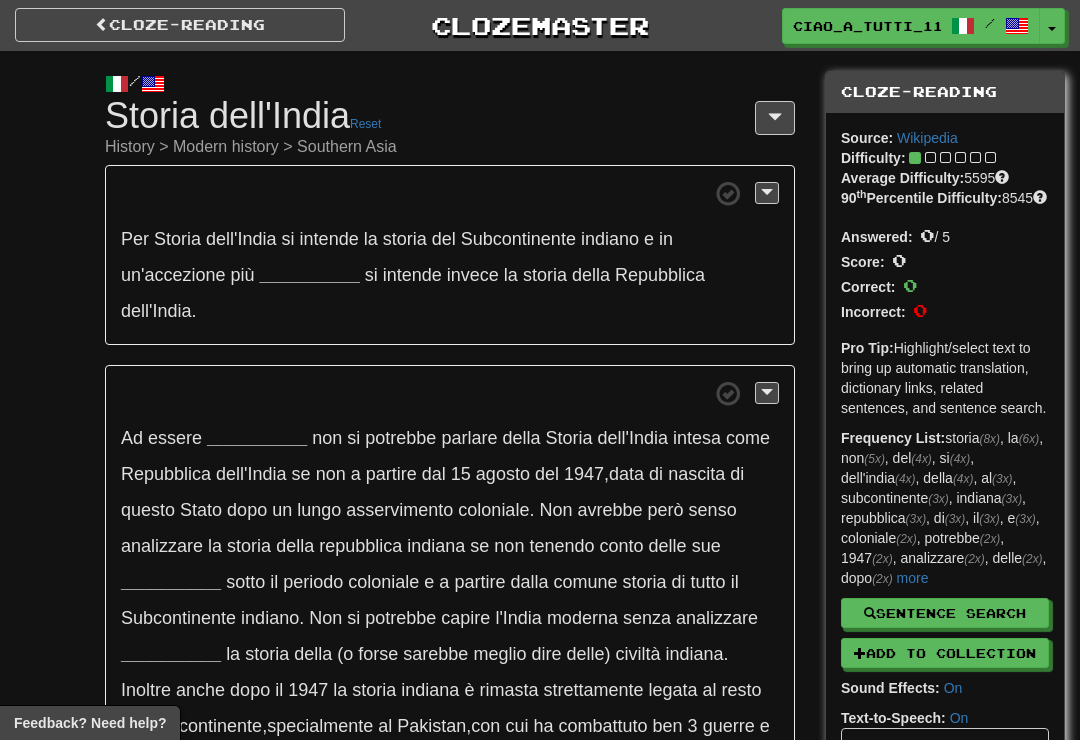 click on "Cloze-Reading" at bounding box center (180, 25) 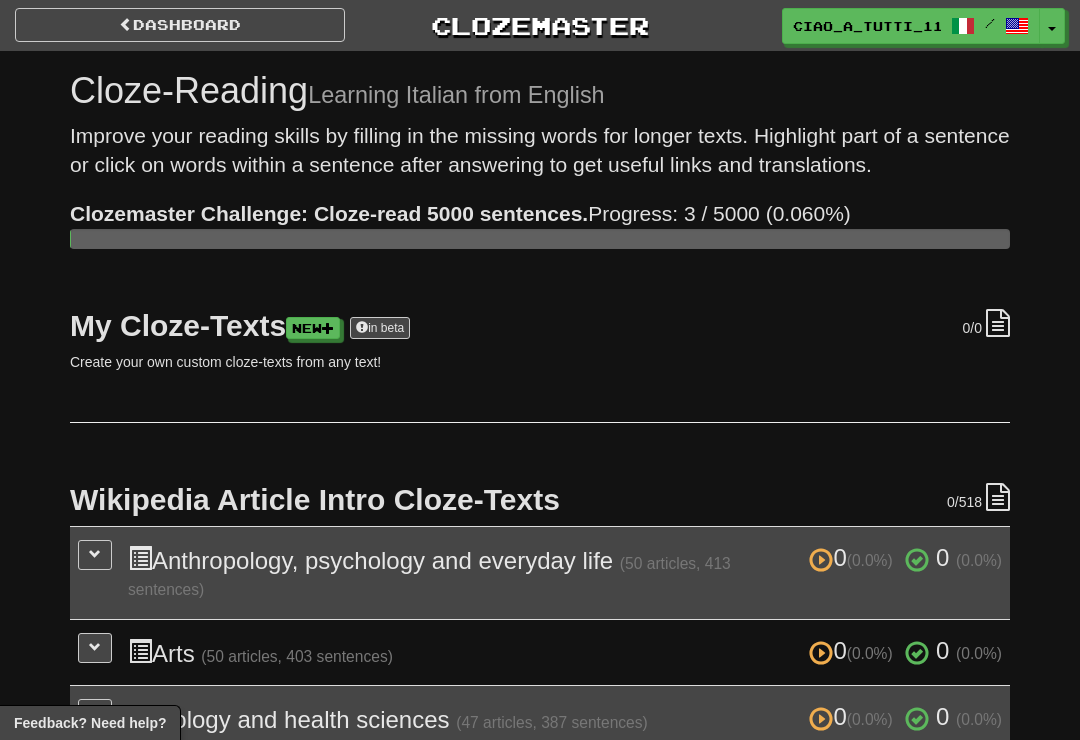 scroll, scrollTop: 0, scrollLeft: 0, axis: both 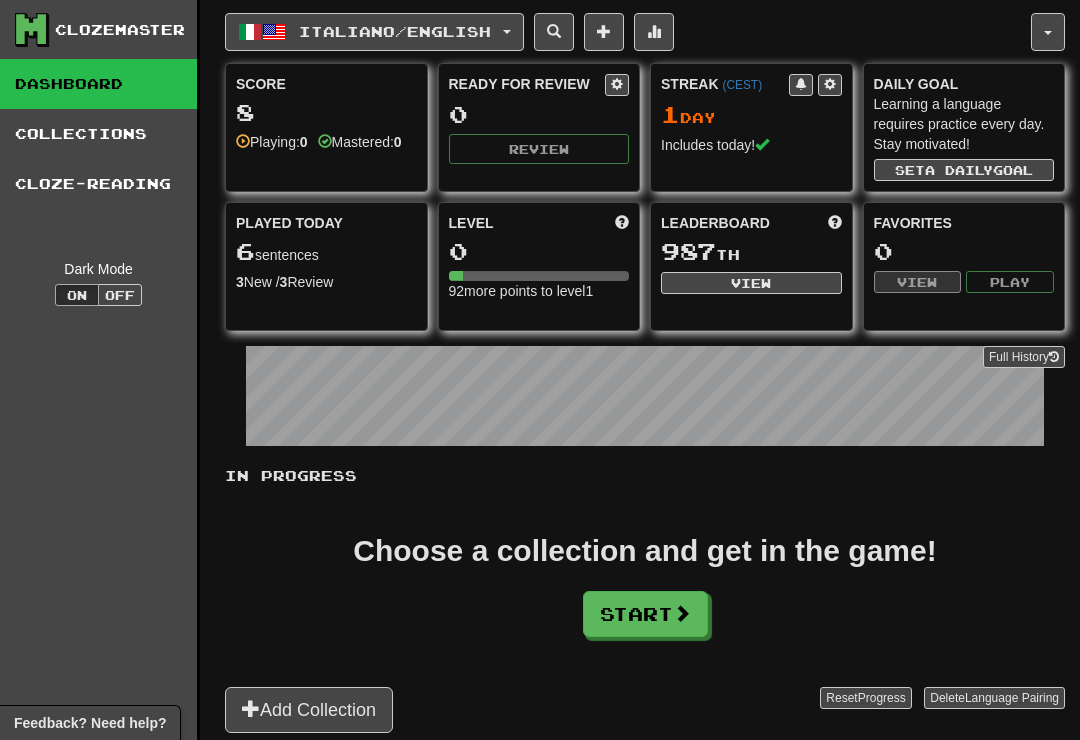 click on "Language Pairing" at bounding box center (1012, 698) 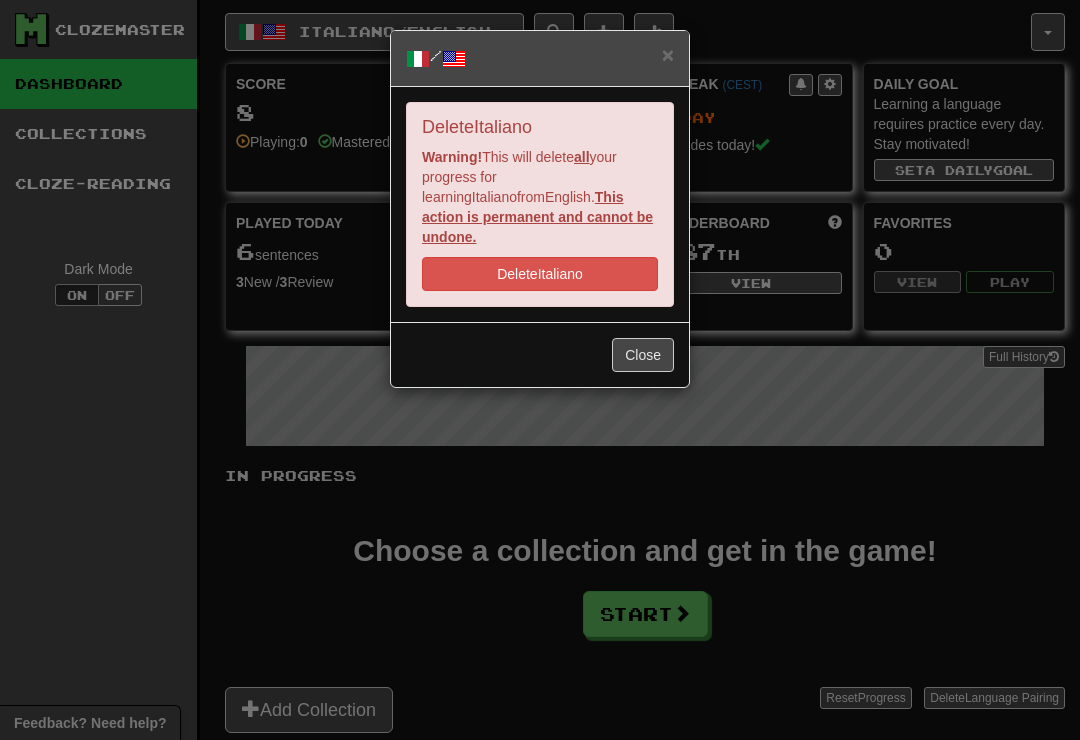 click on "Delete  Italiano" at bounding box center (540, 274) 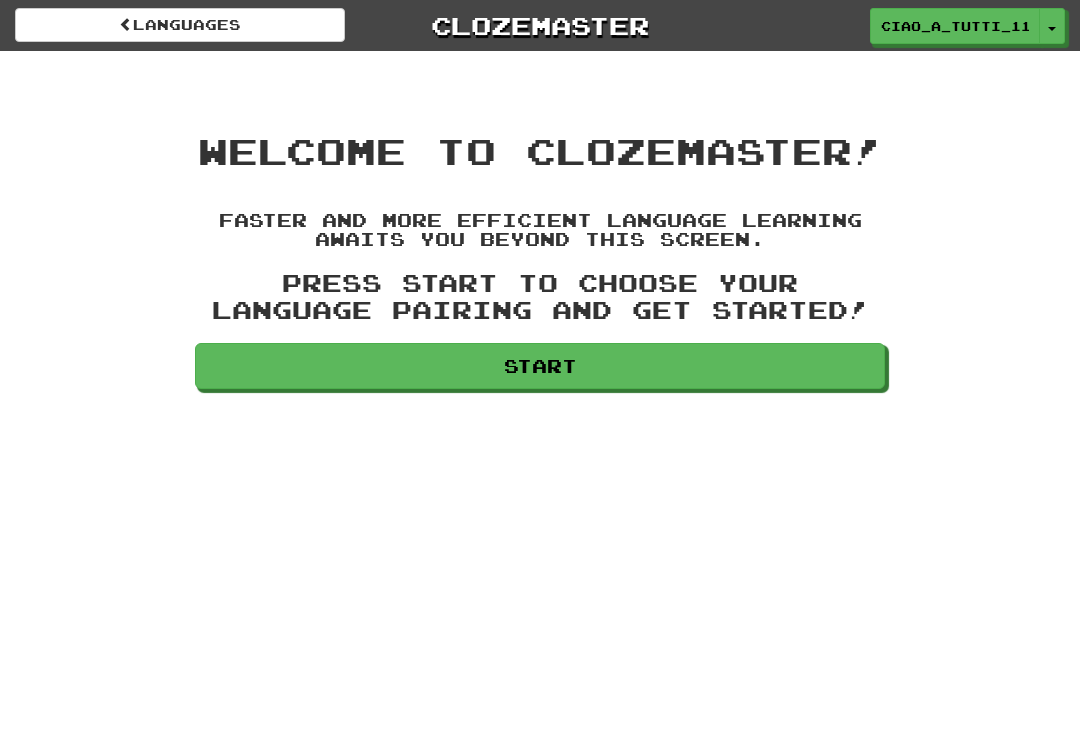 scroll, scrollTop: 0, scrollLeft: 0, axis: both 